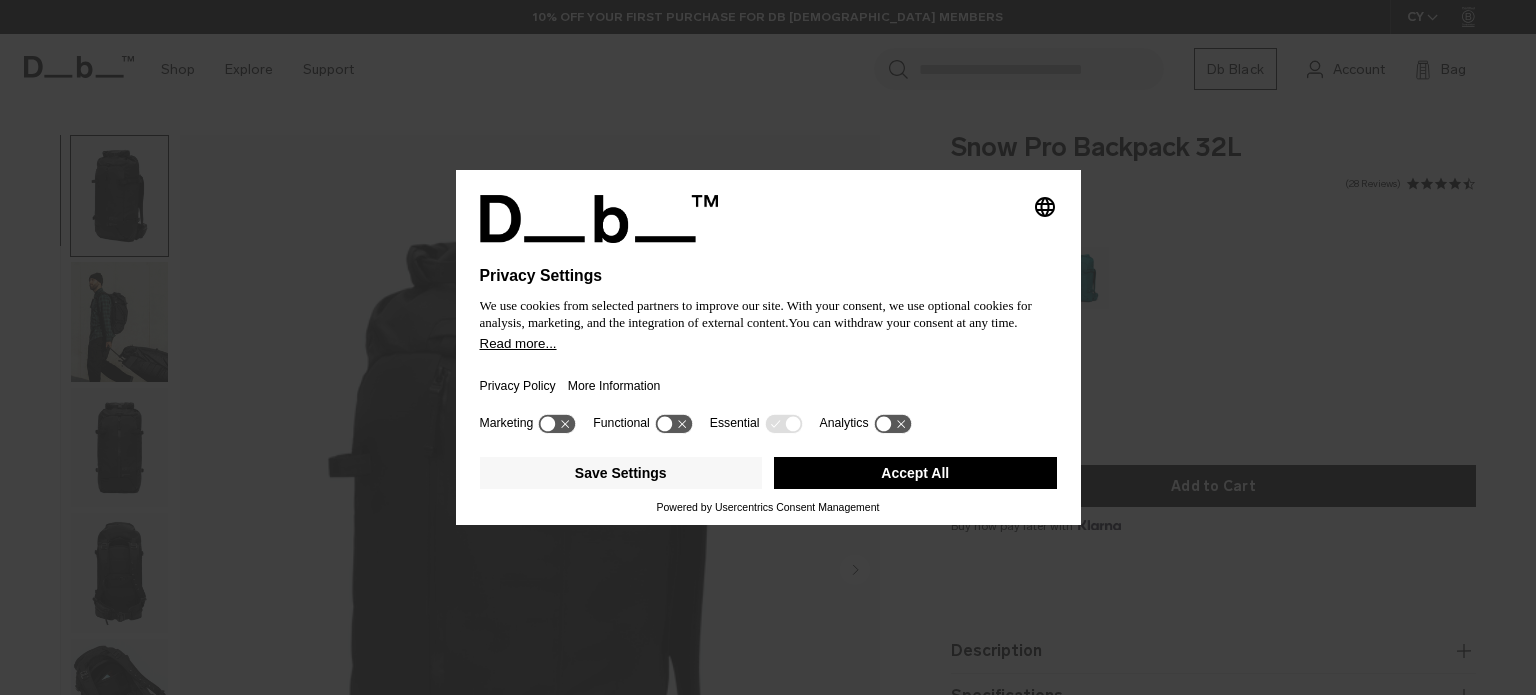 scroll, scrollTop: 0, scrollLeft: 0, axis: both 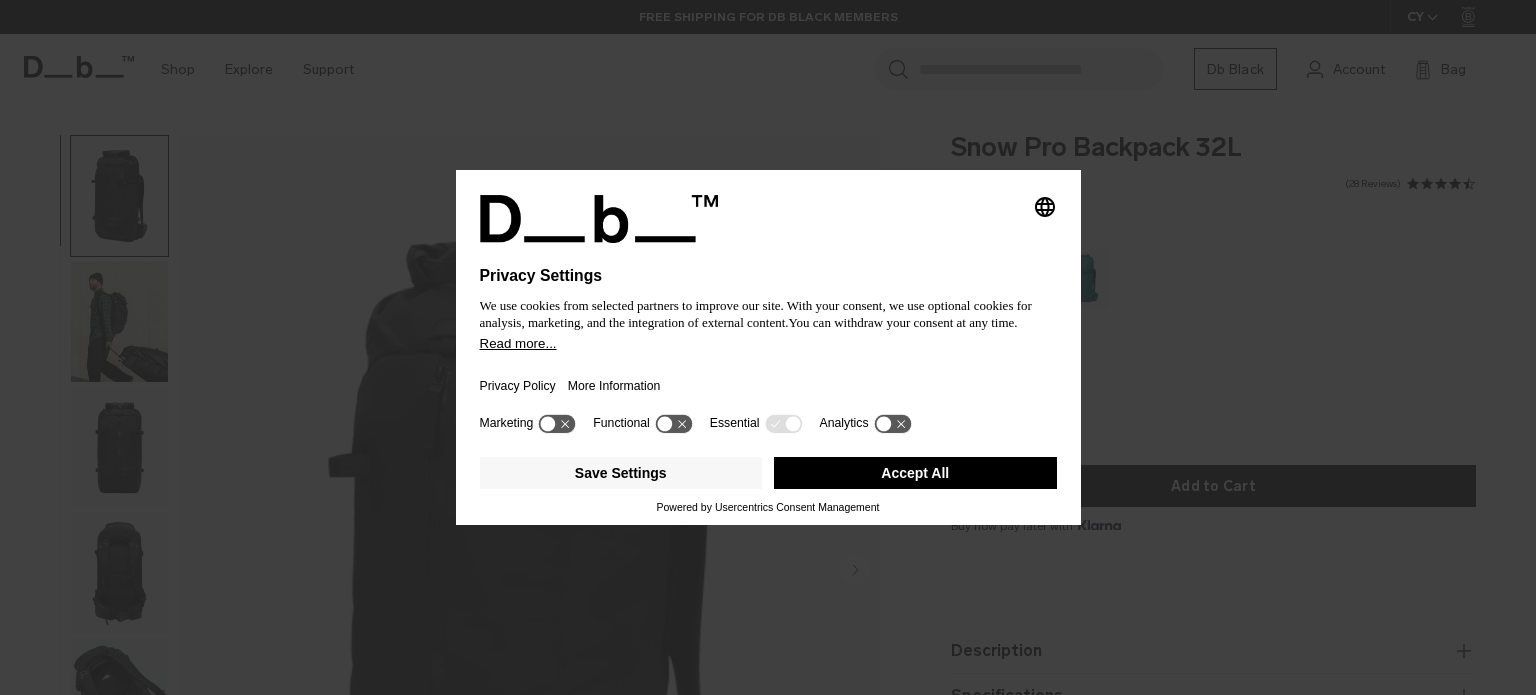click 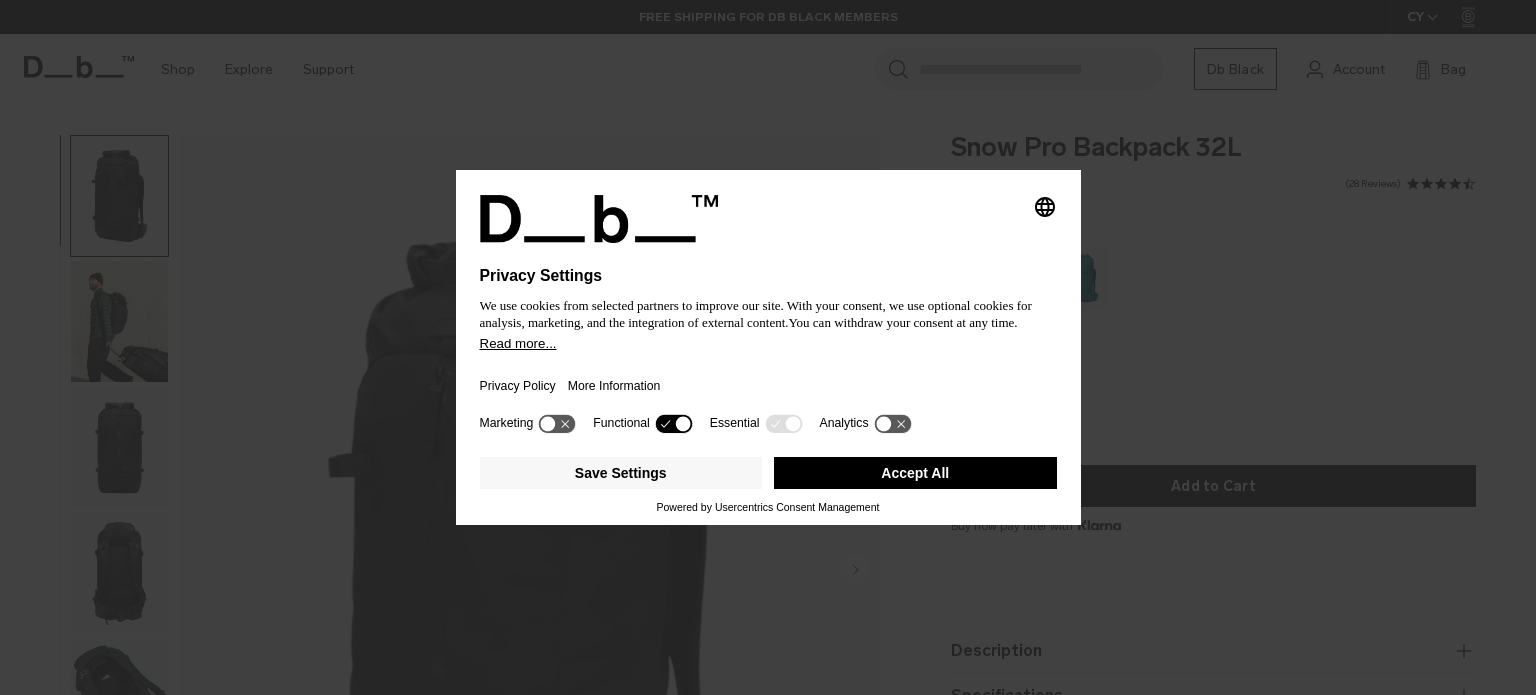 click 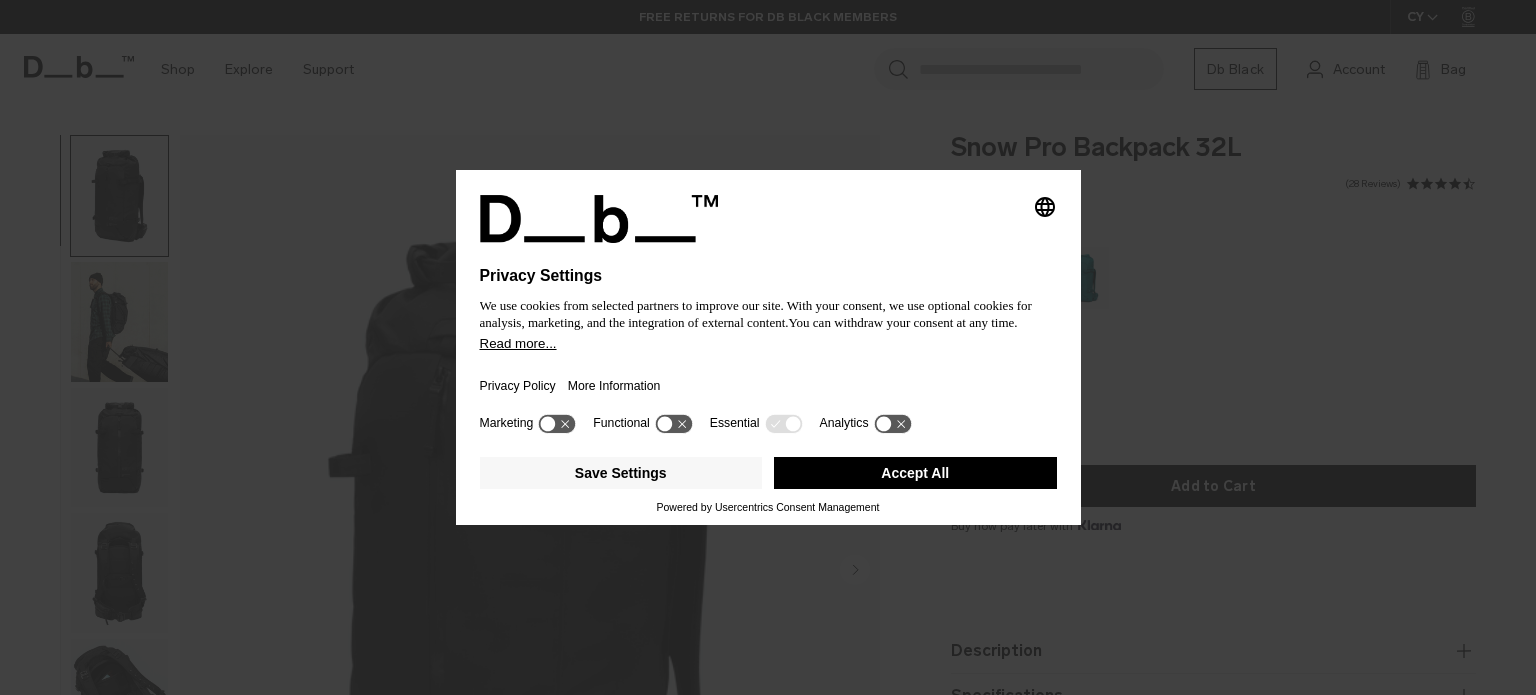 click 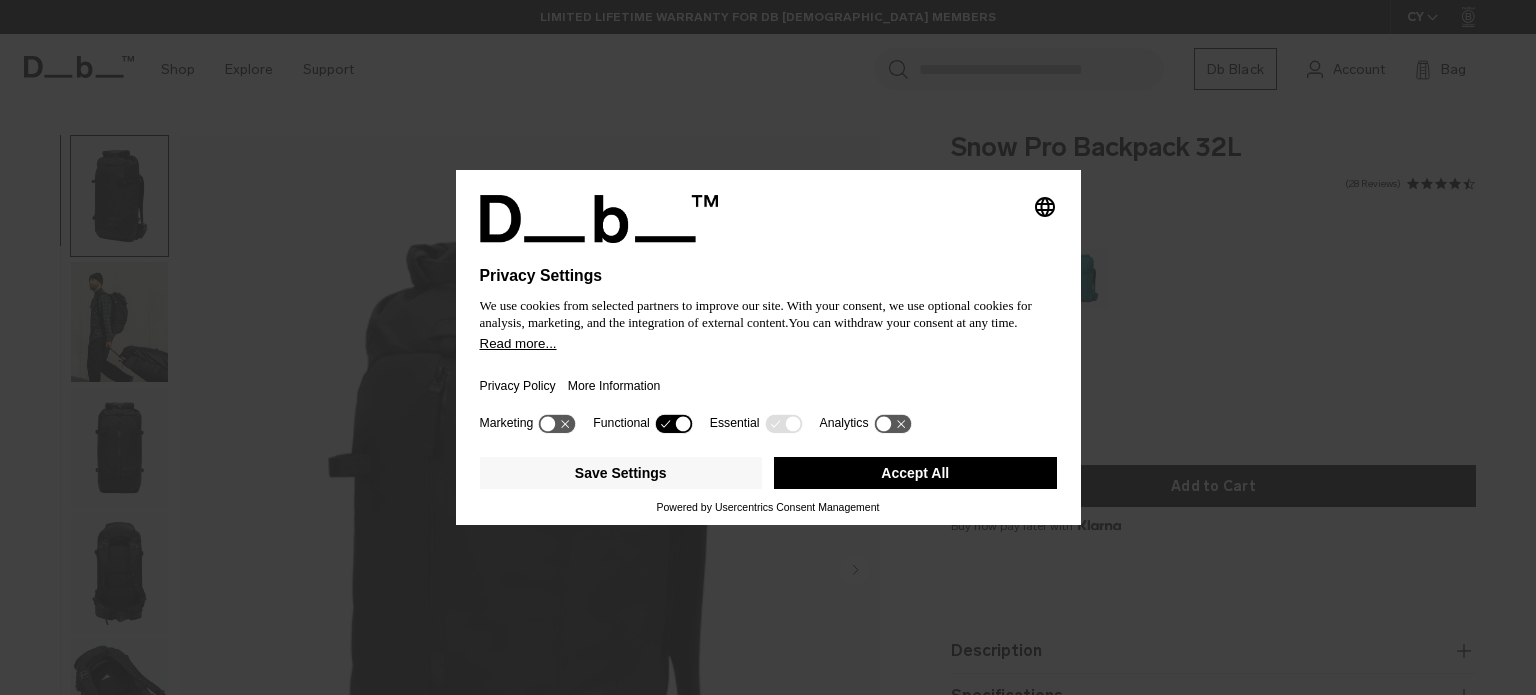 click 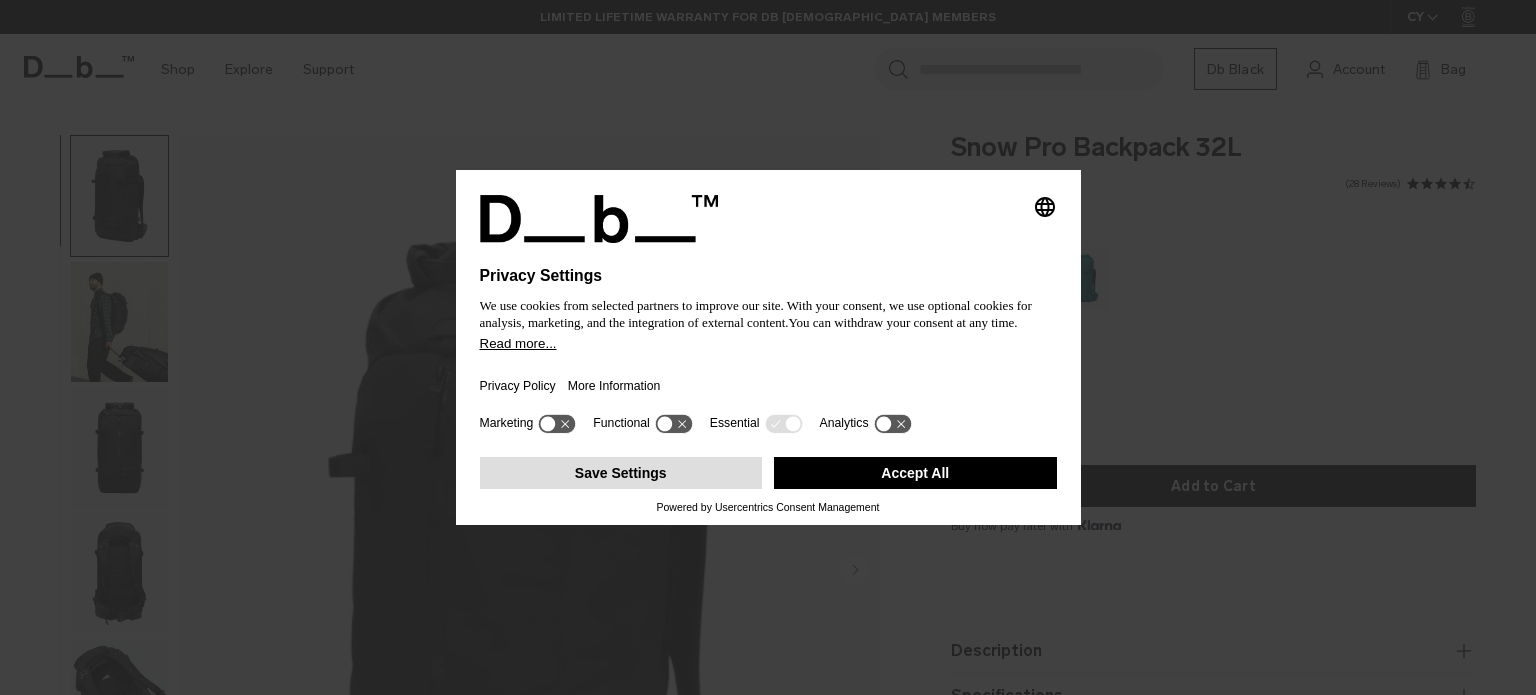 click on "Save Settings" at bounding box center [621, 473] 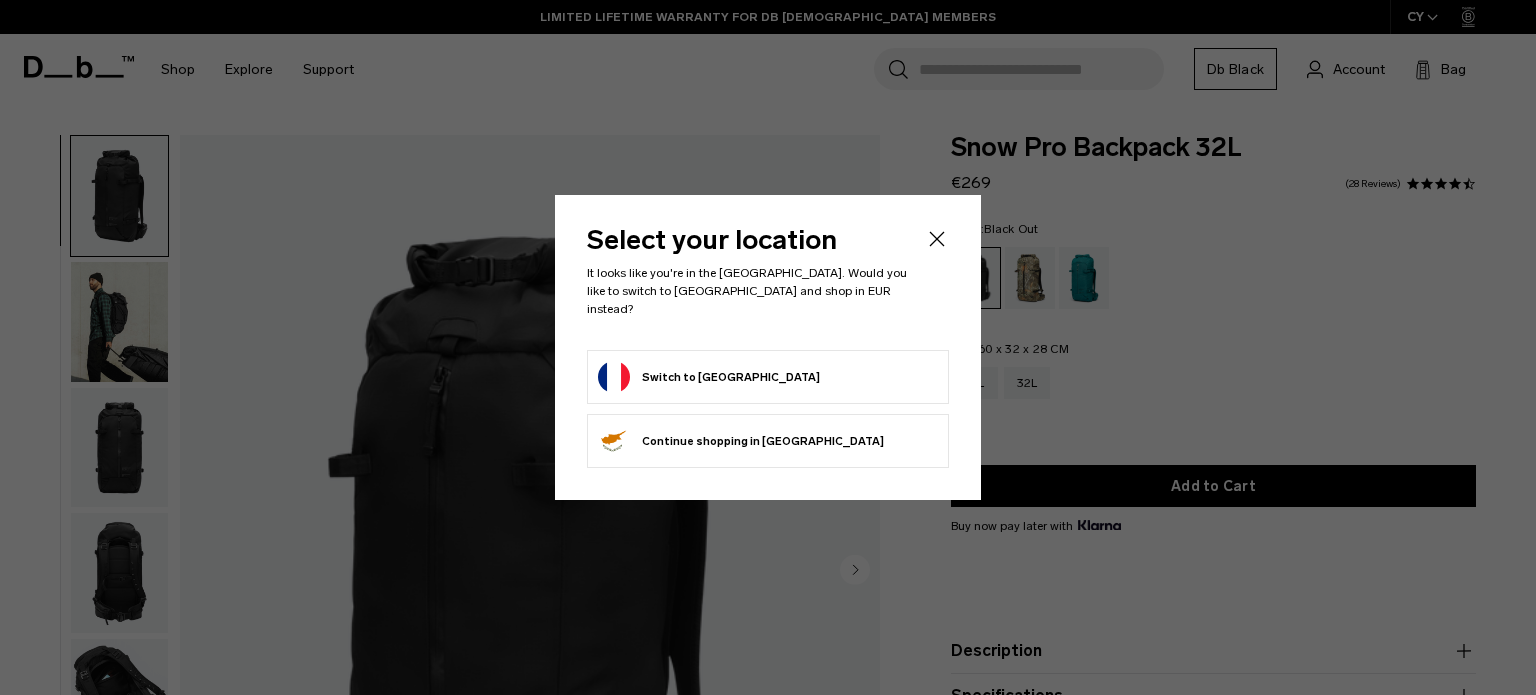 click on "Switch to France" at bounding box center (709, 377) 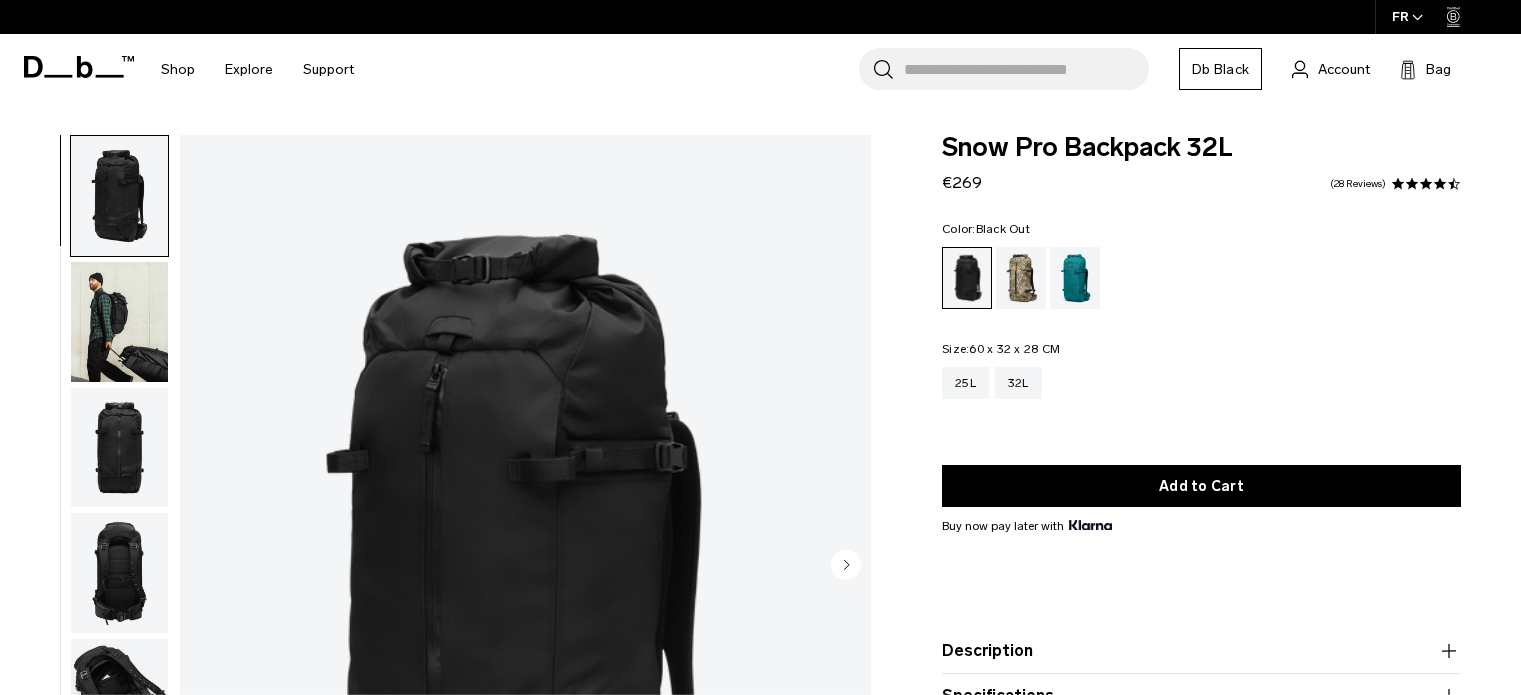 scroll, scrollTop: 0, scrollLeft: 0, axis: both 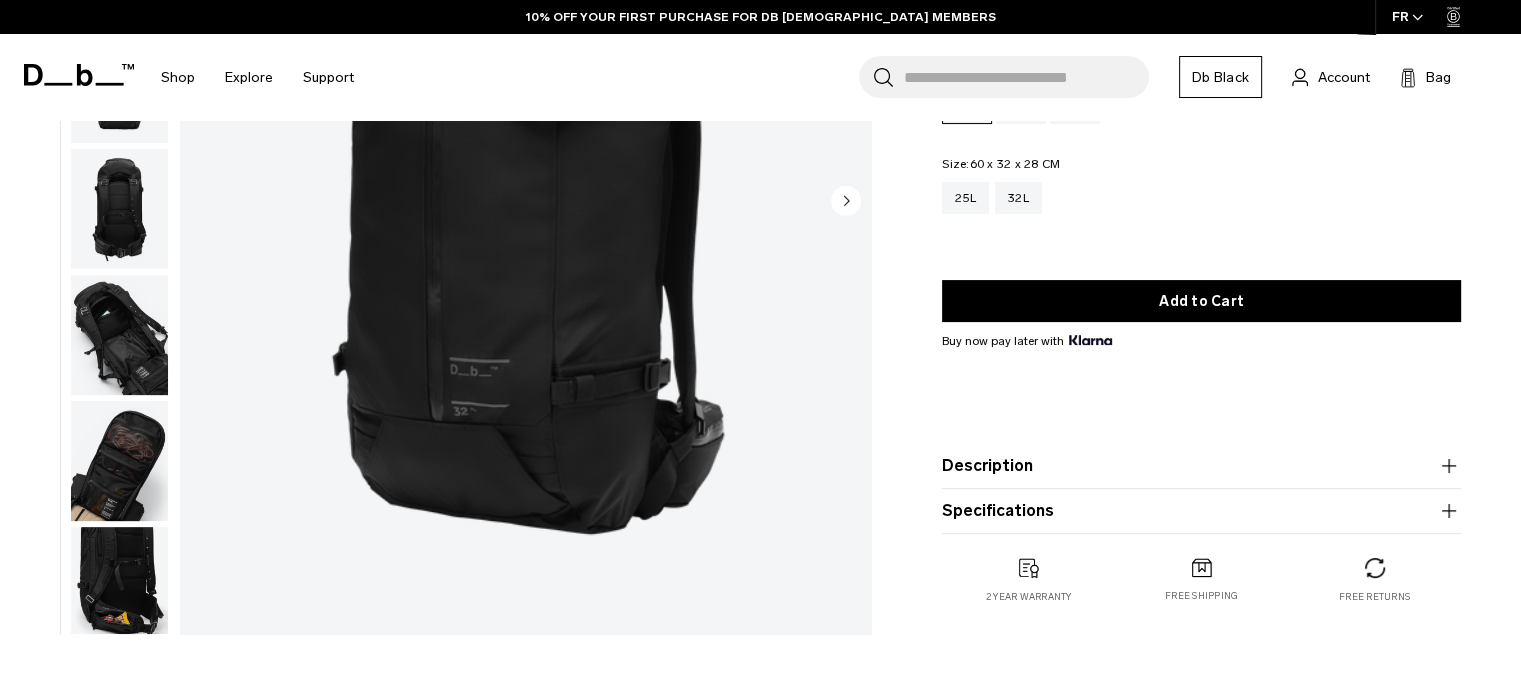 click at bounding box center [119, 461] 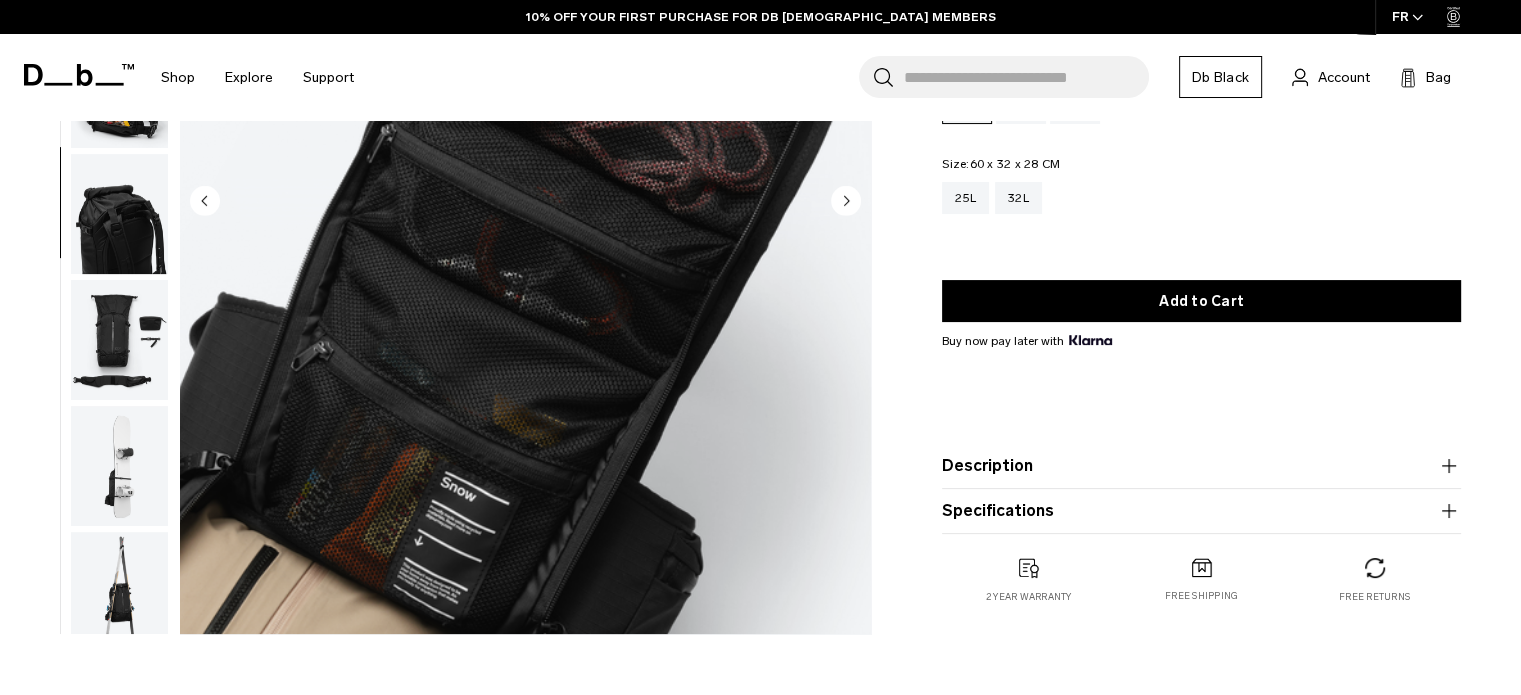 scroll, scrollTop: 517, scrollLeft: 0, axis: vertical 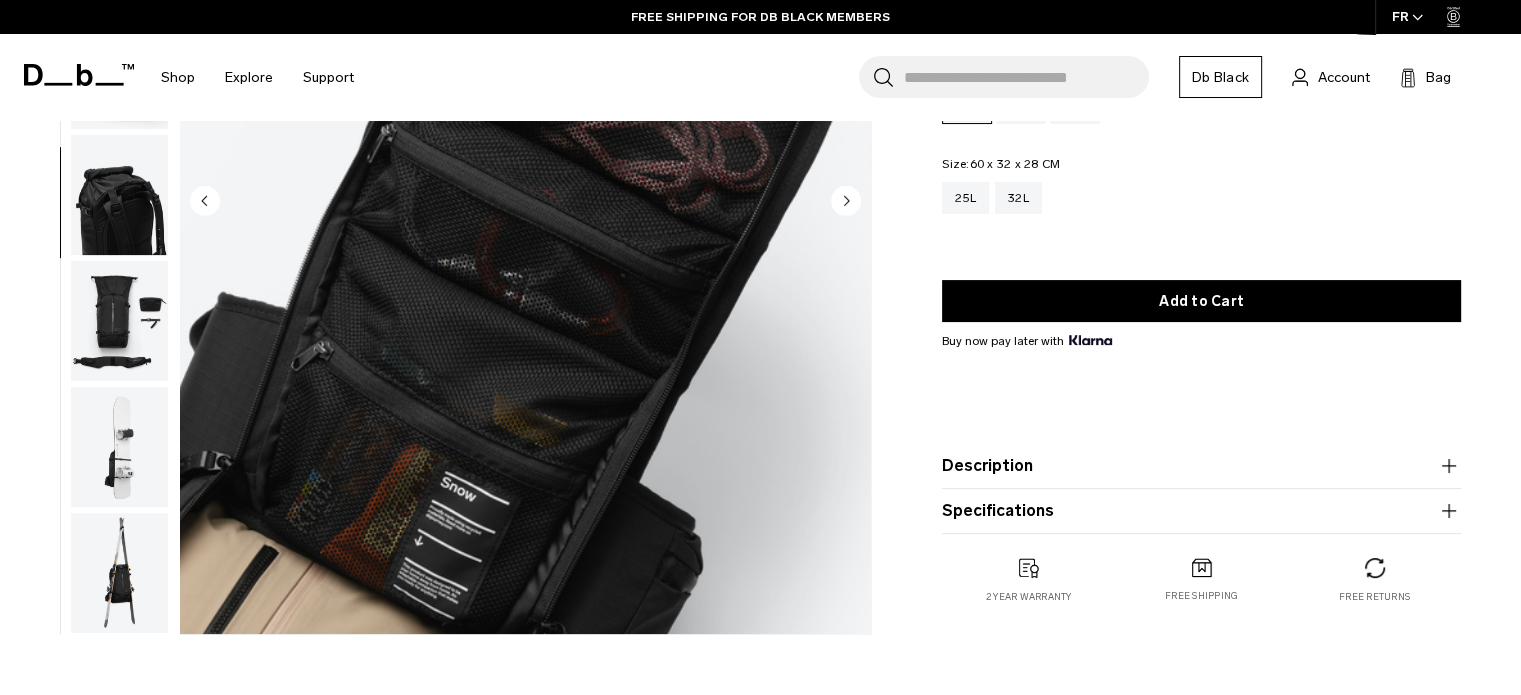 click at bounding box center [119, 321] 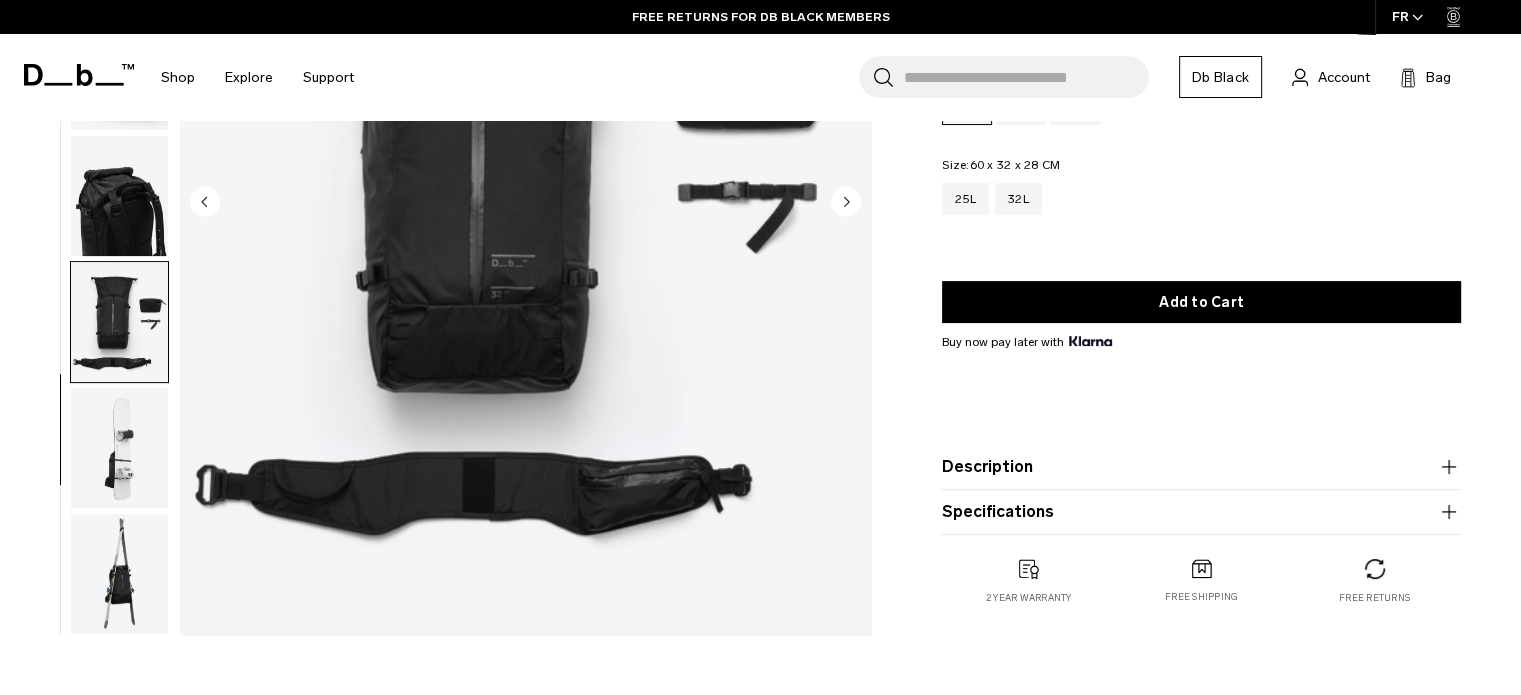 scroll, scrollTop: 364, scrollLeft: 0, axis: vertical 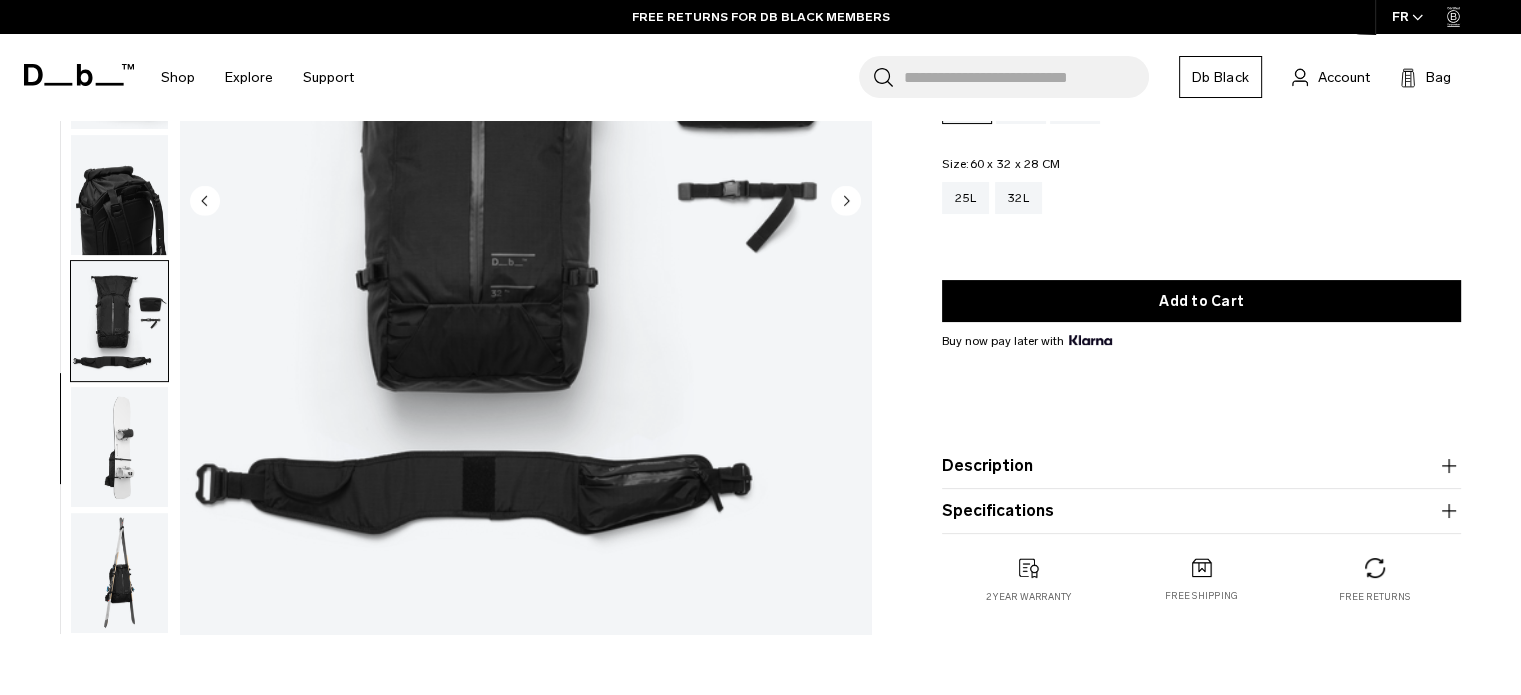 click at bounding box center (119, 573) 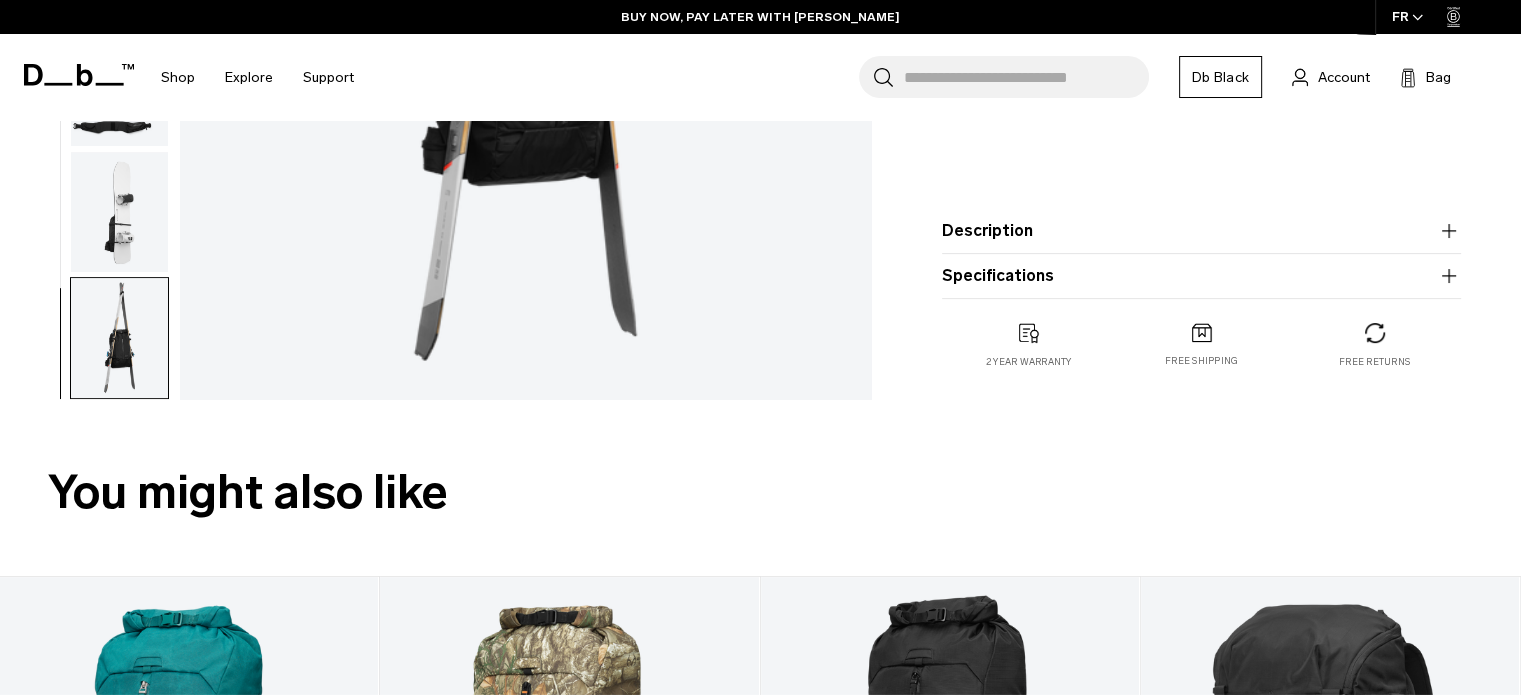 scroll, scrollTop: 603, scrollLeft: 0, axis: vertical 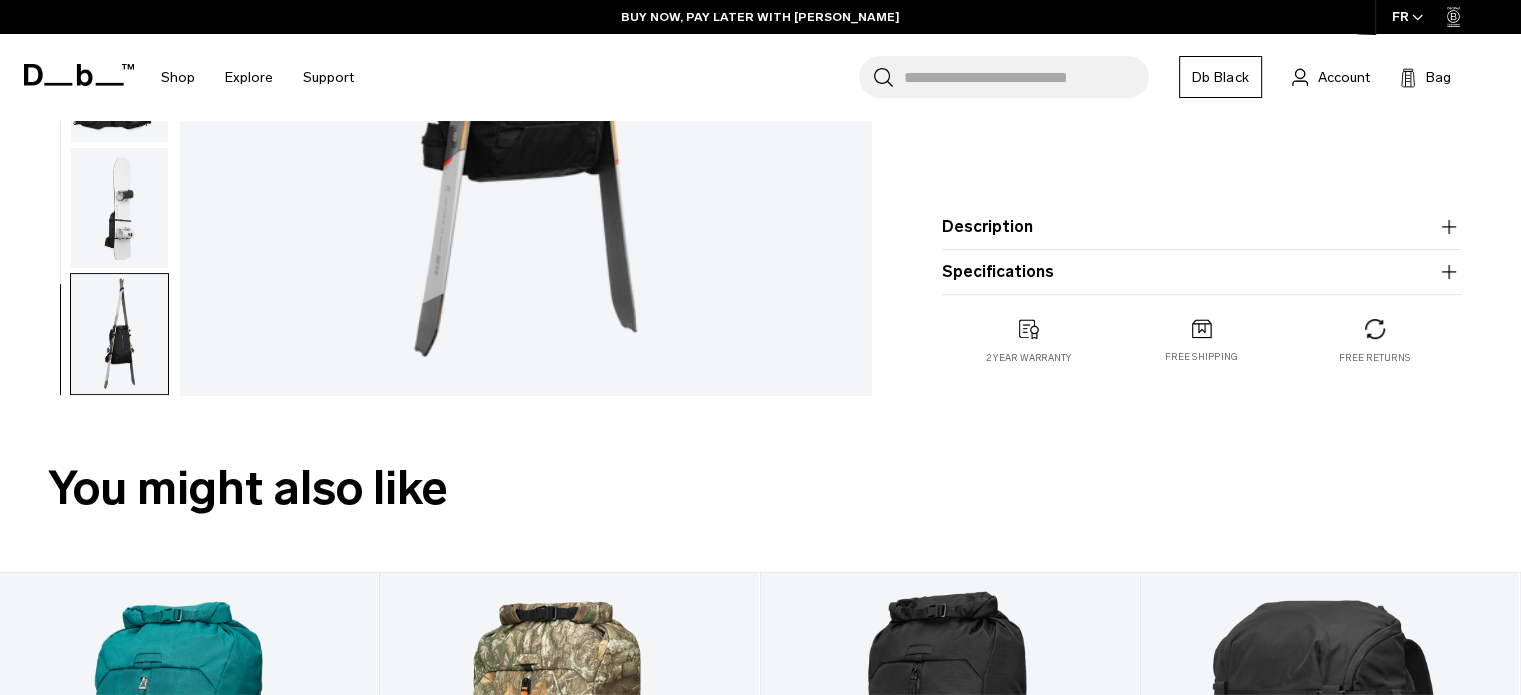 click 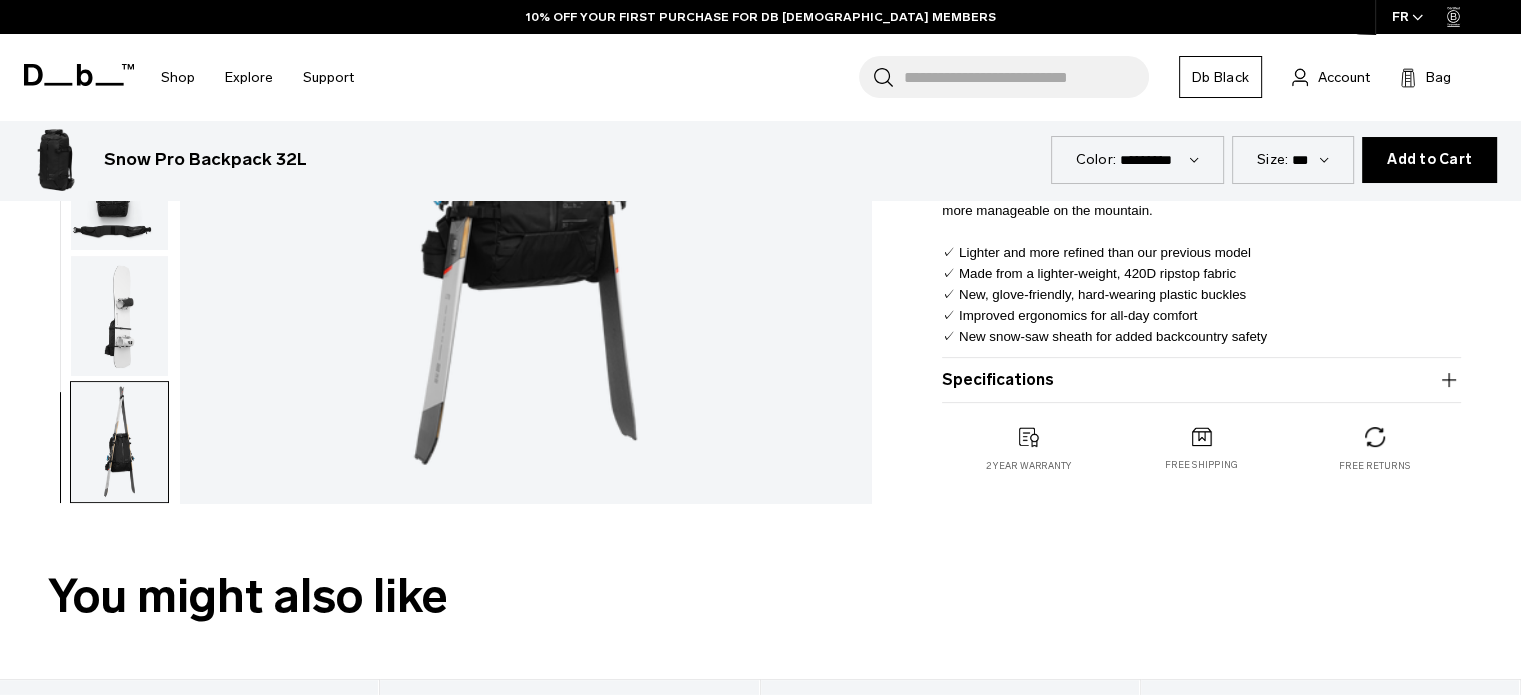 scroll, scrollTop: 563, scrollLeft: 0, axis: vertical 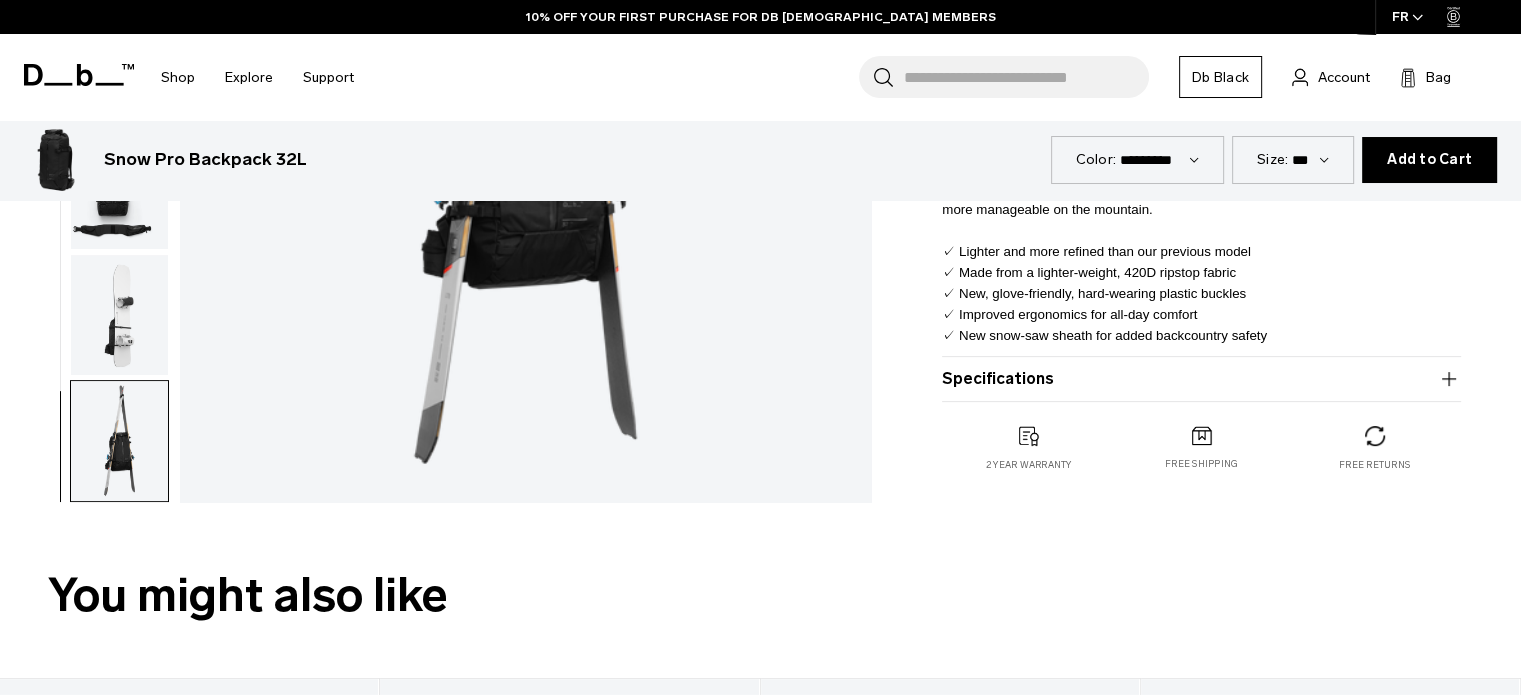 click 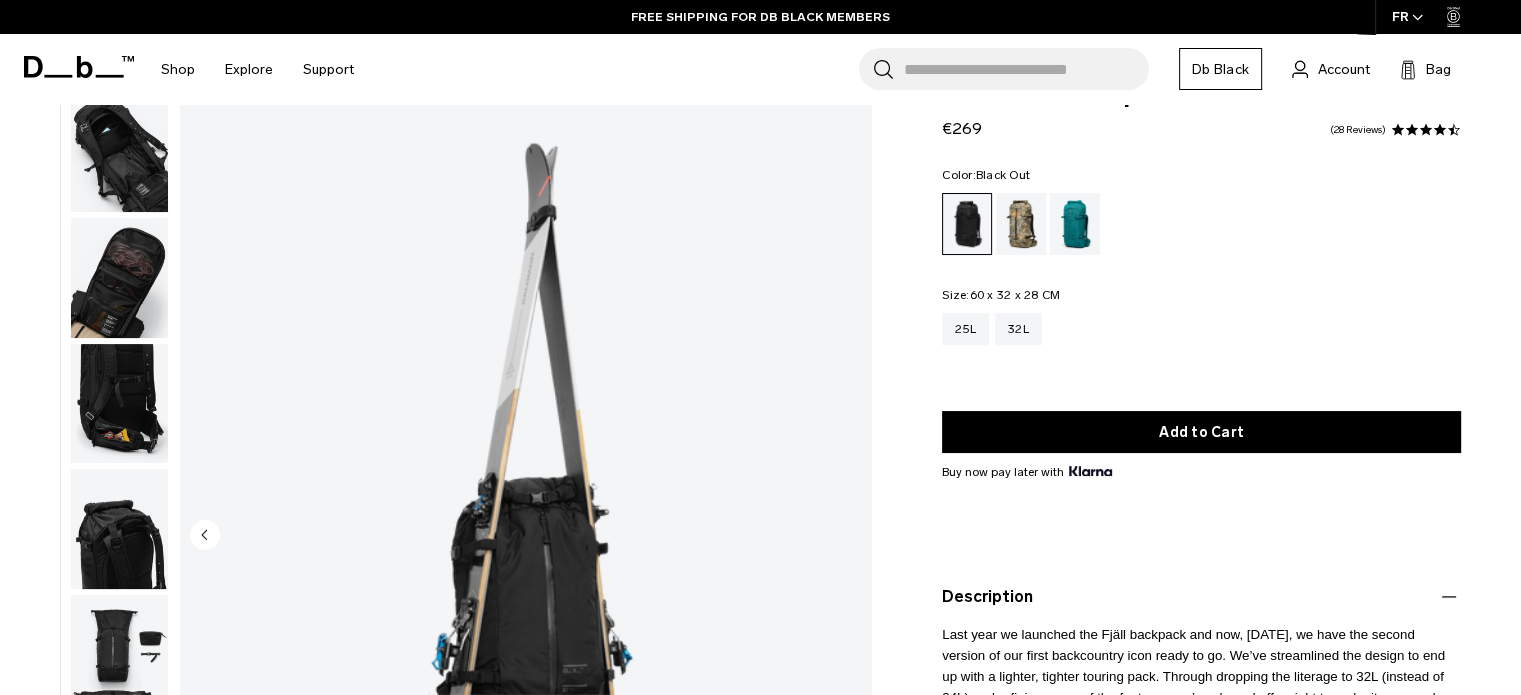 scroll, scrollTop: 0, scrollLeft: 0, axis: both 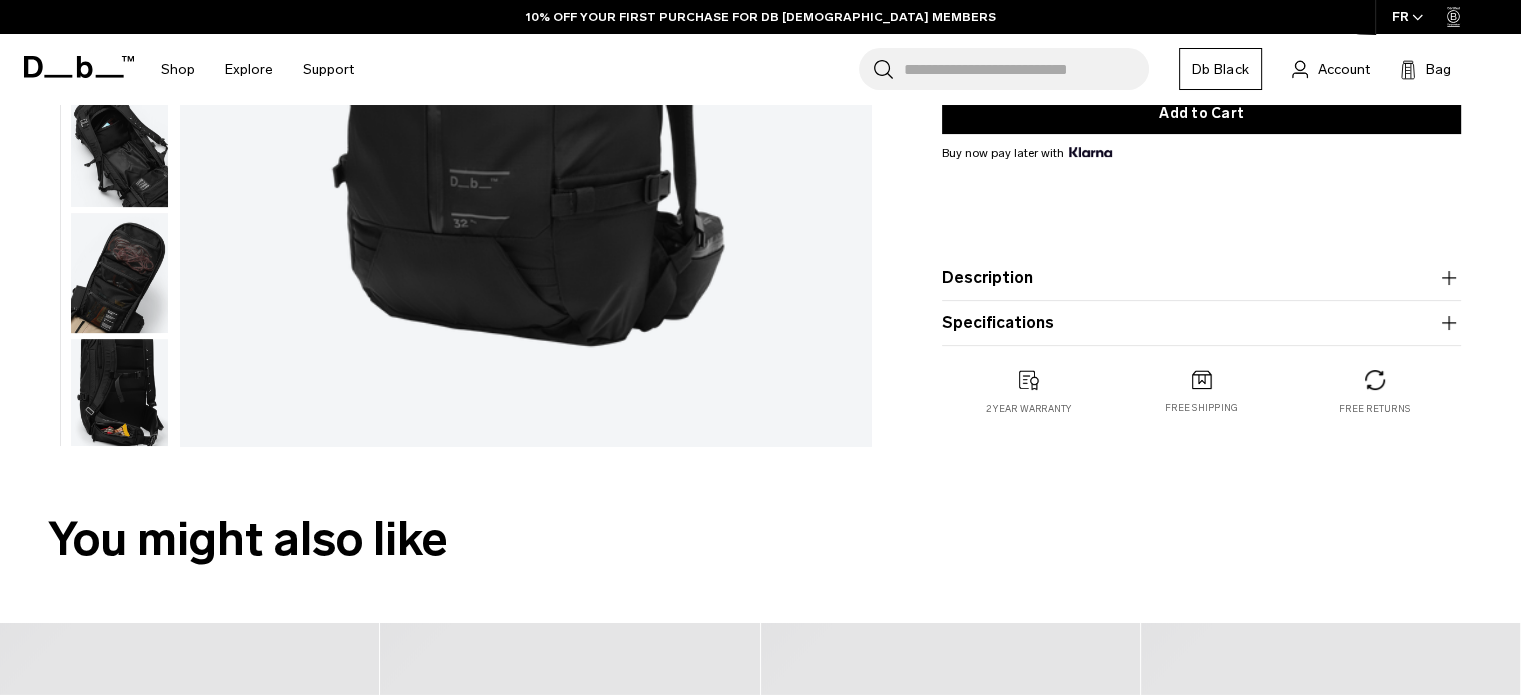 click on "Specifications" at bounding box center (1201, 323) 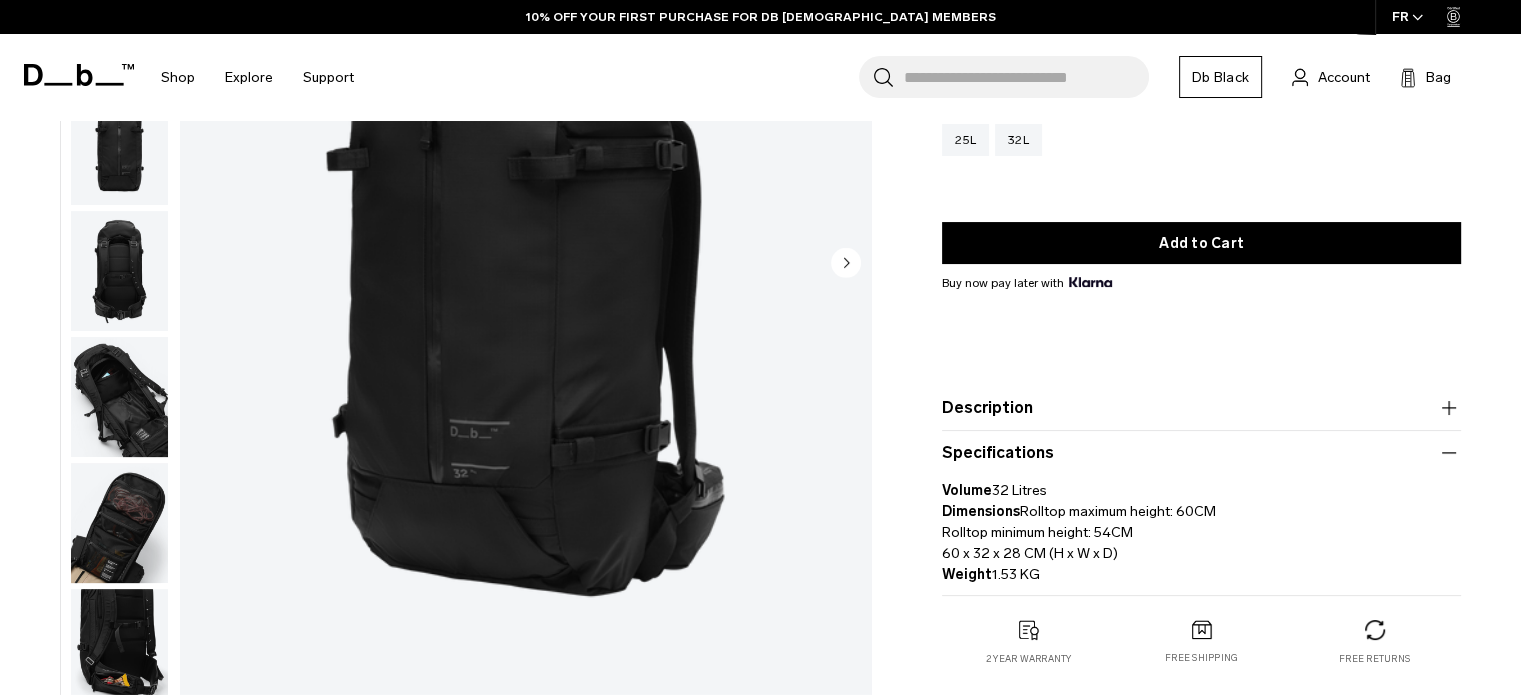 scroll, scrollTop: 300, scrollLeft: 0, axis: vertical 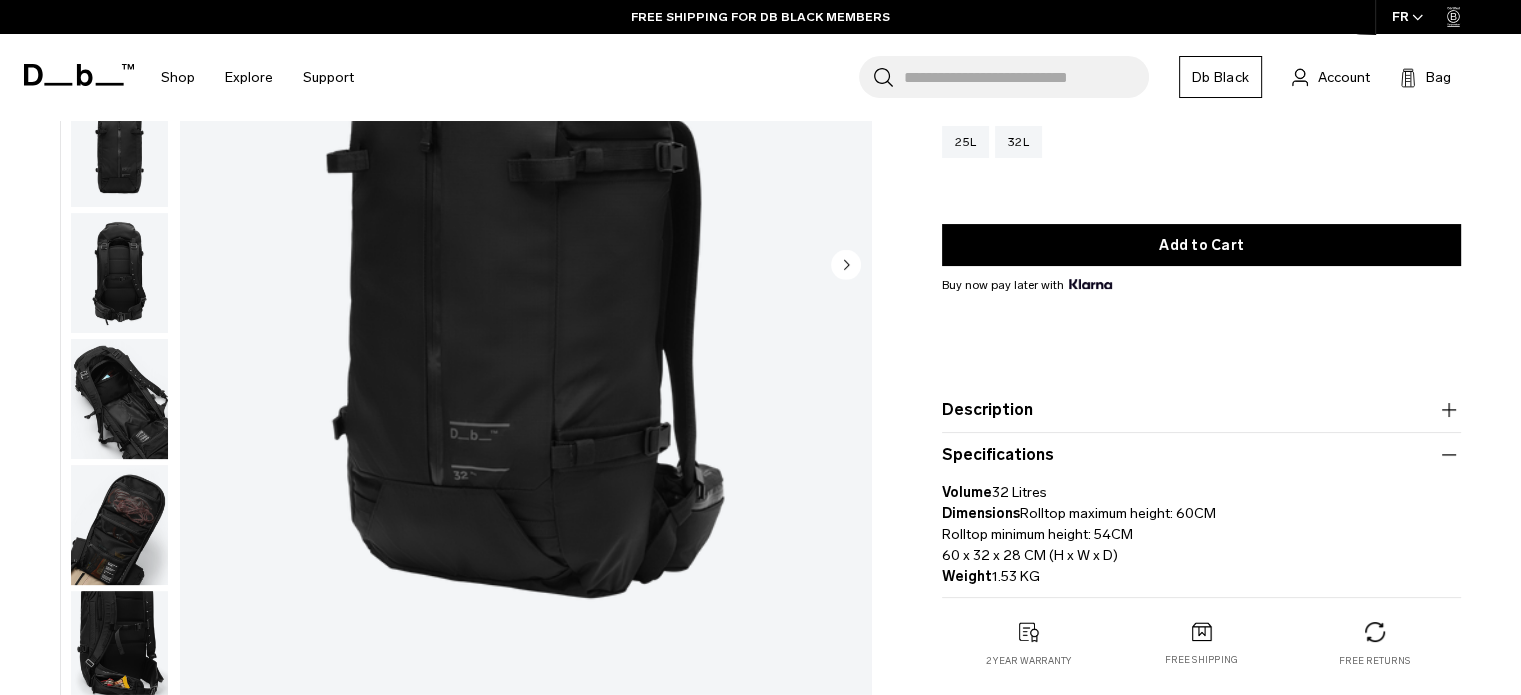 click on "Description" at bounding box center [1201, 410] 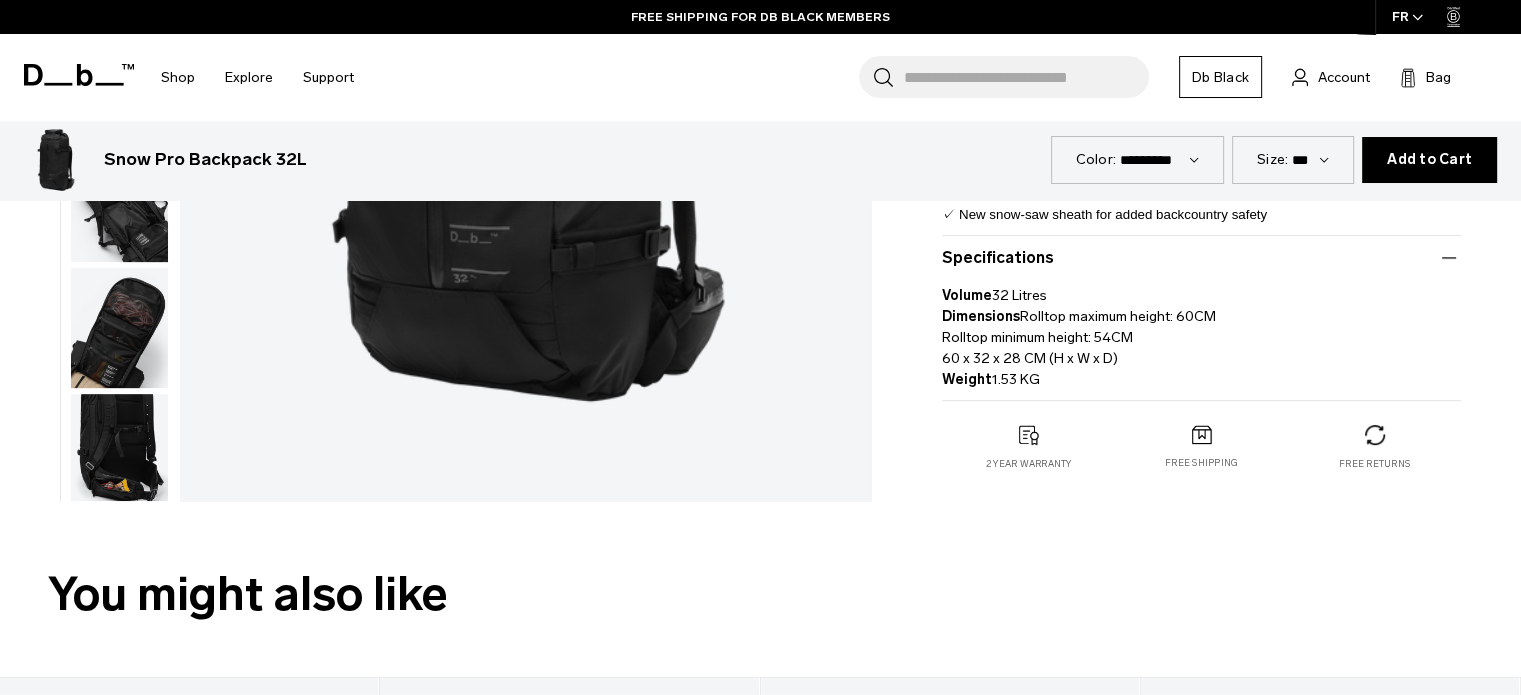 scroll, scrollTop: 688, scrollLeft: 0, axis: vertical 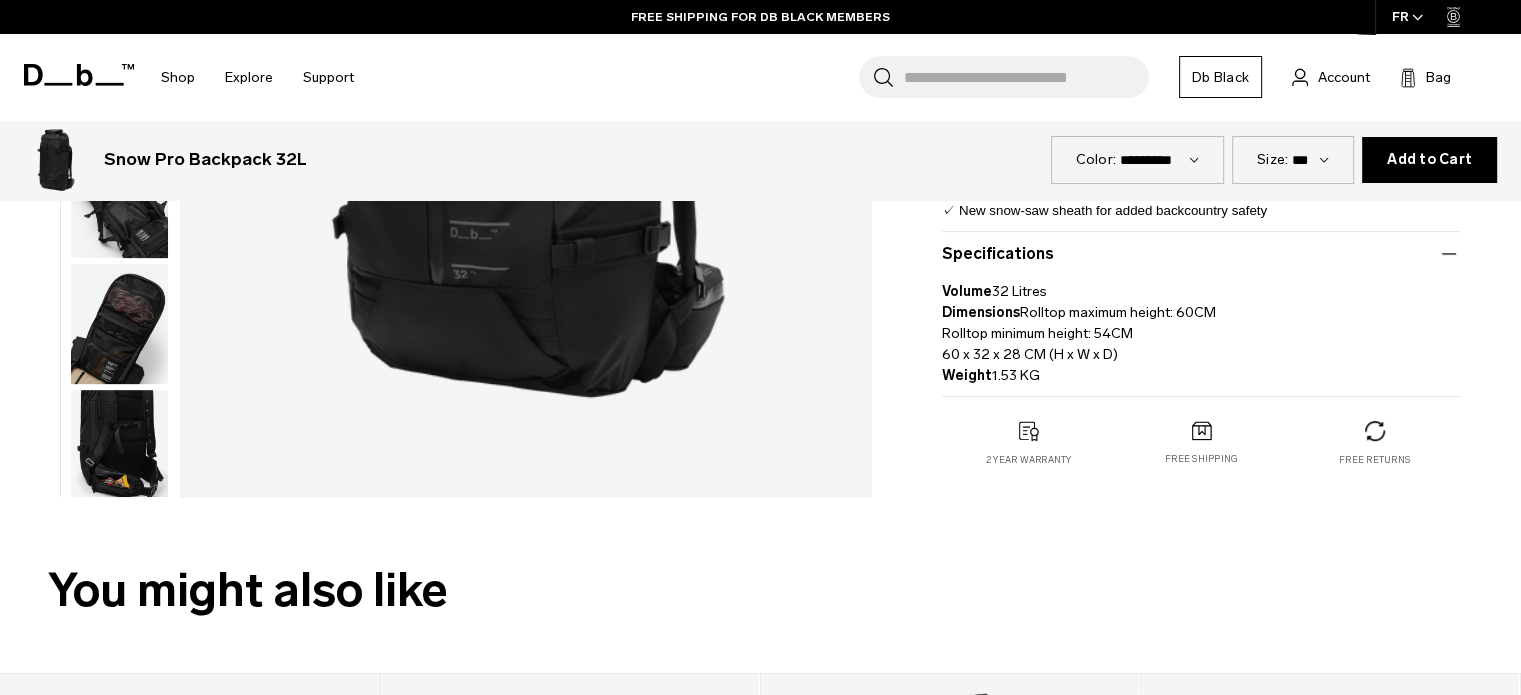 click at bounding box center [119, 324] 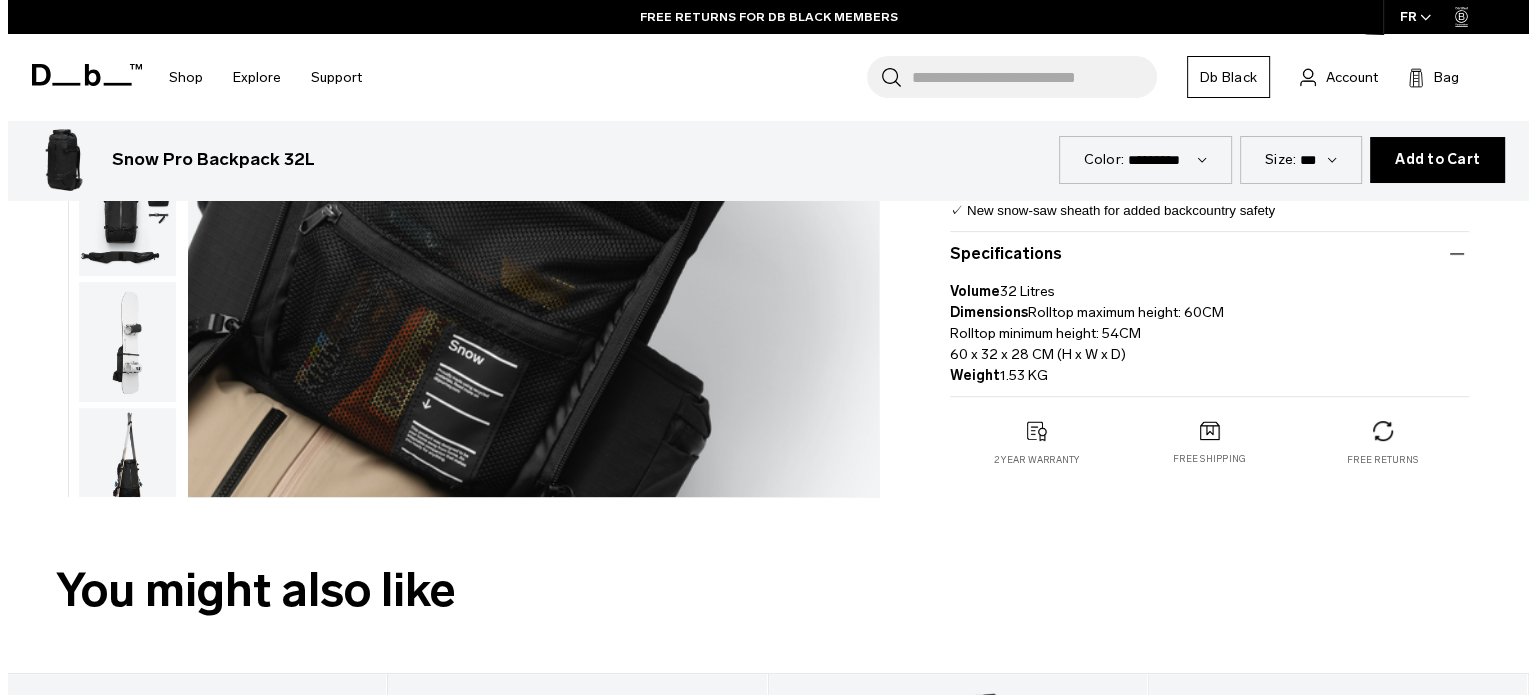 scroll, scrollTop: 517, scrollLeft: 0, axis: vertical 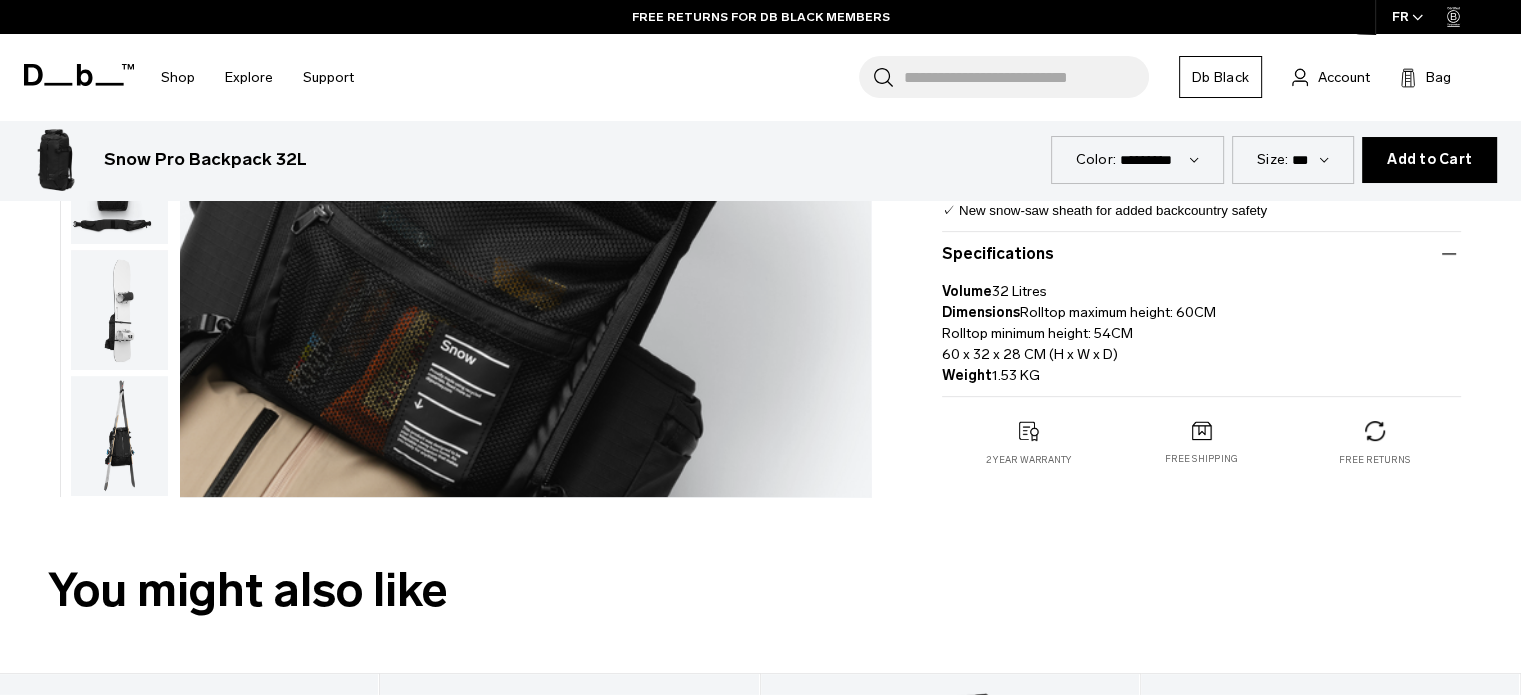 click at bounding box center (525, 65) 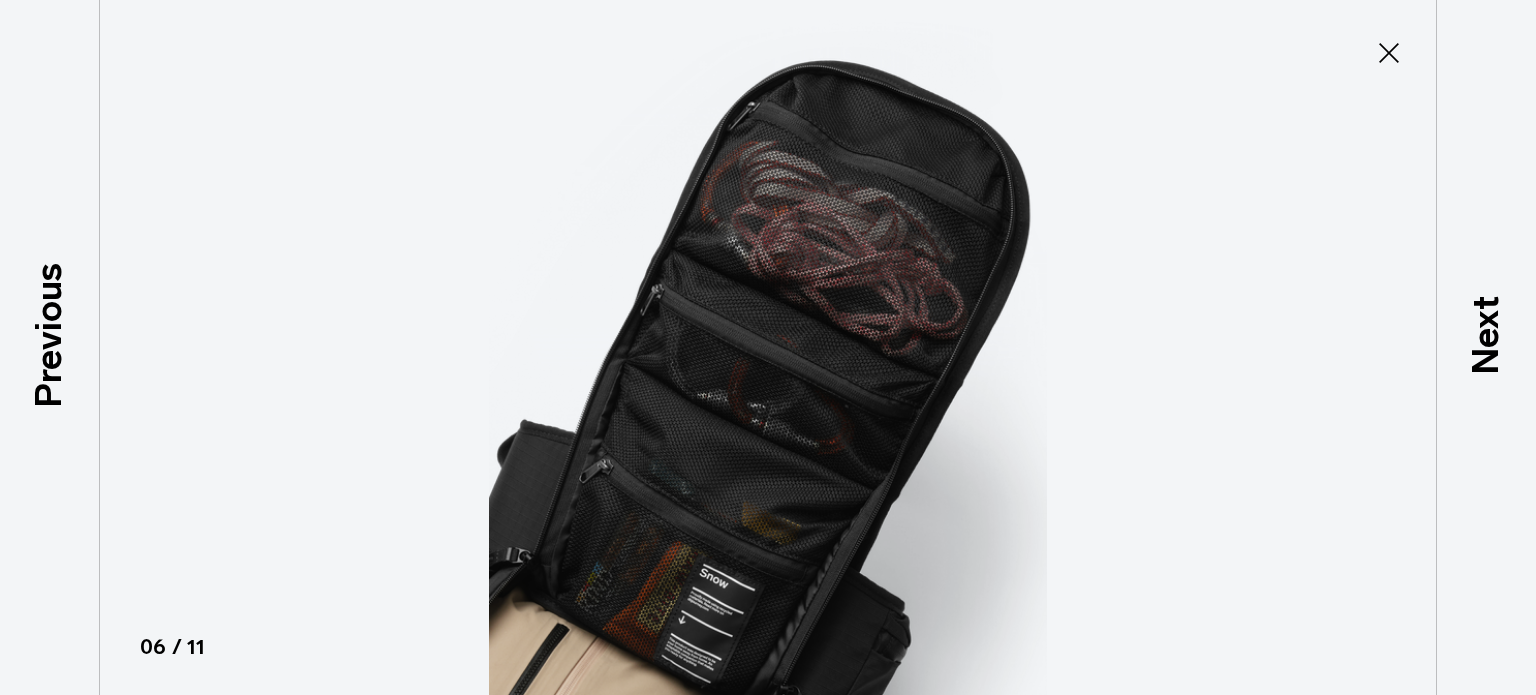 scroll, scrollTop: 506, scrollLeft: 0, axis: vertical 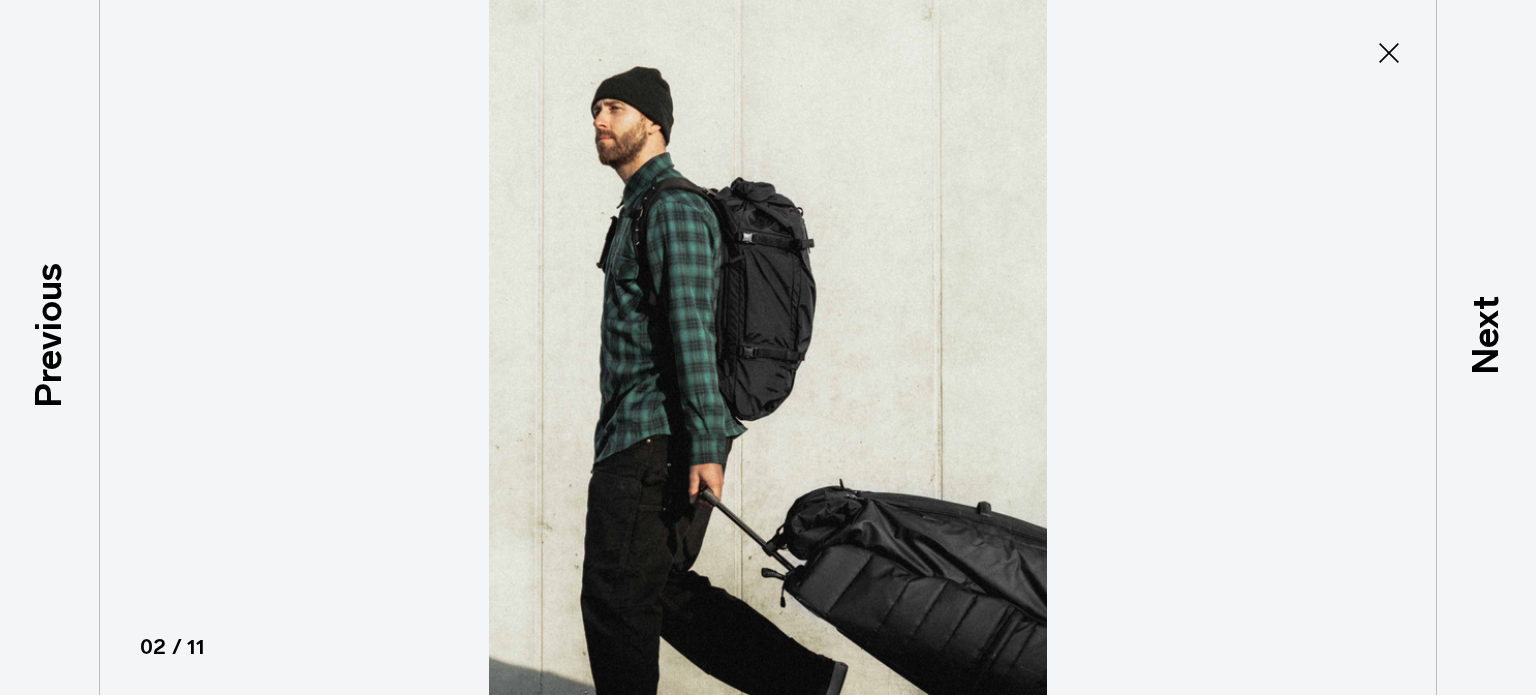 click 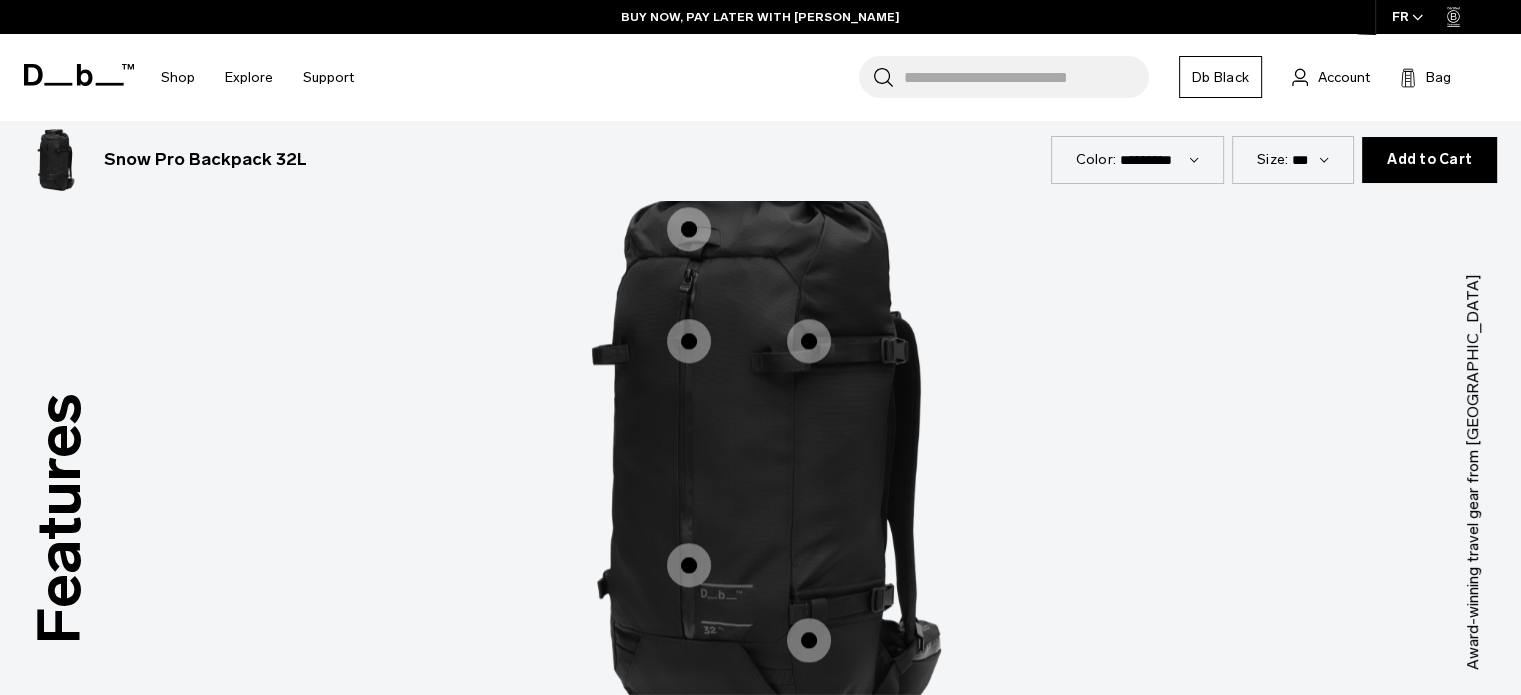 scroll, scrollTop: 2692, scrollLeft: 0, axis: vertical 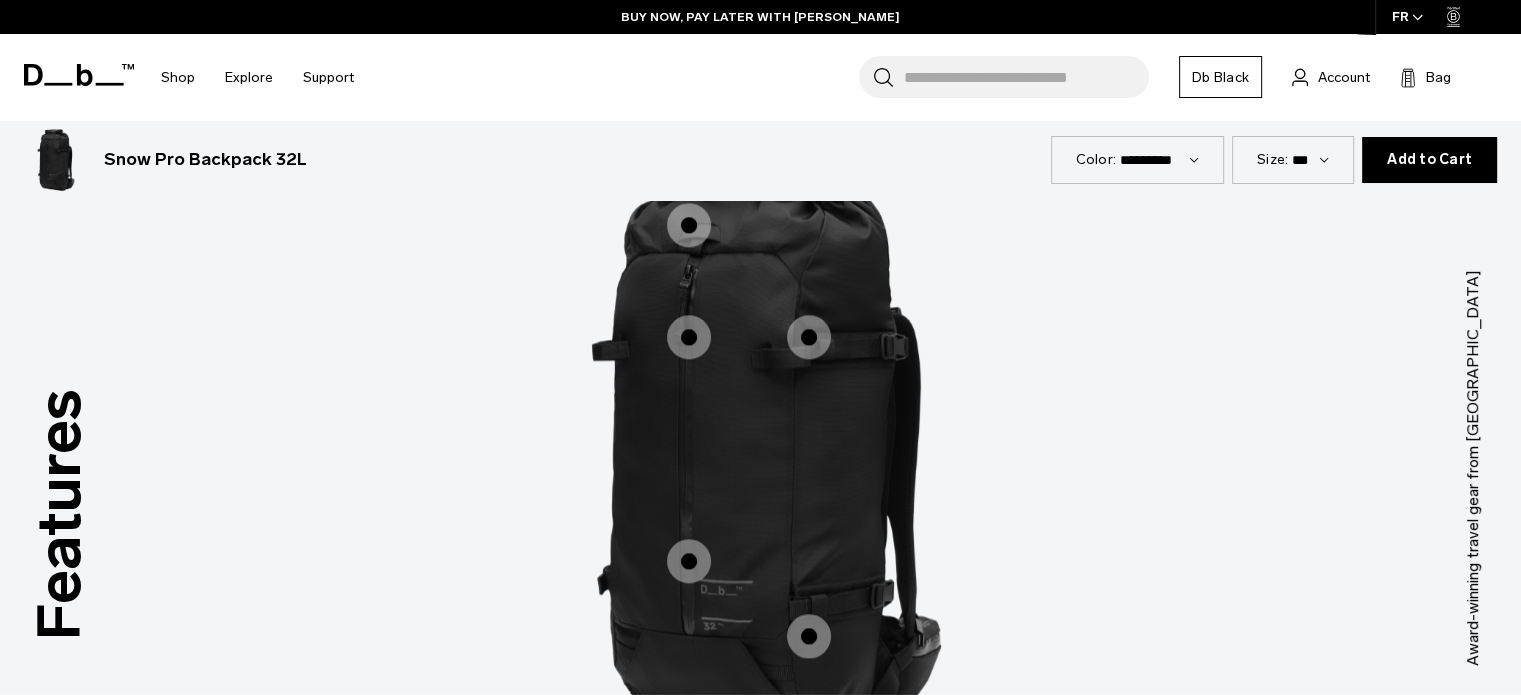 click at bounding box center (689, 225) 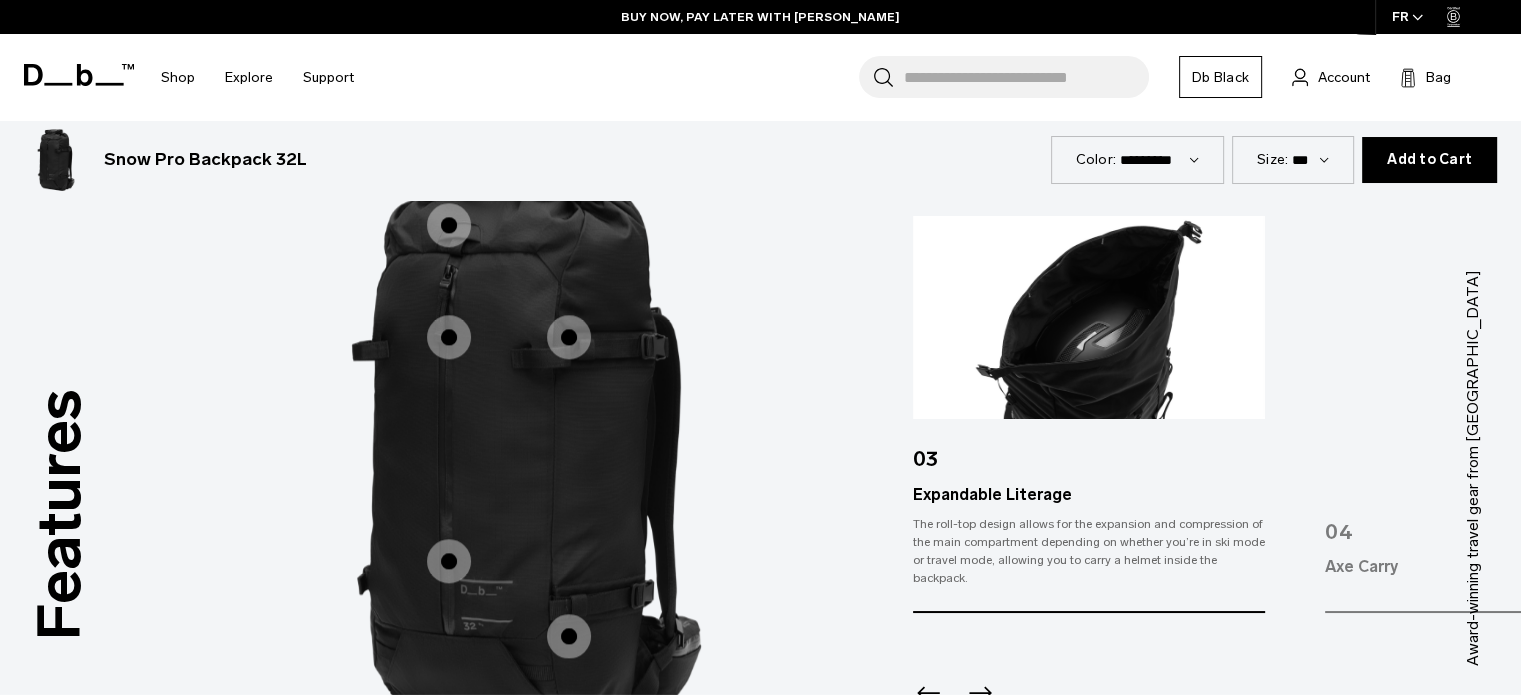 click at bounding box center [521, 438] 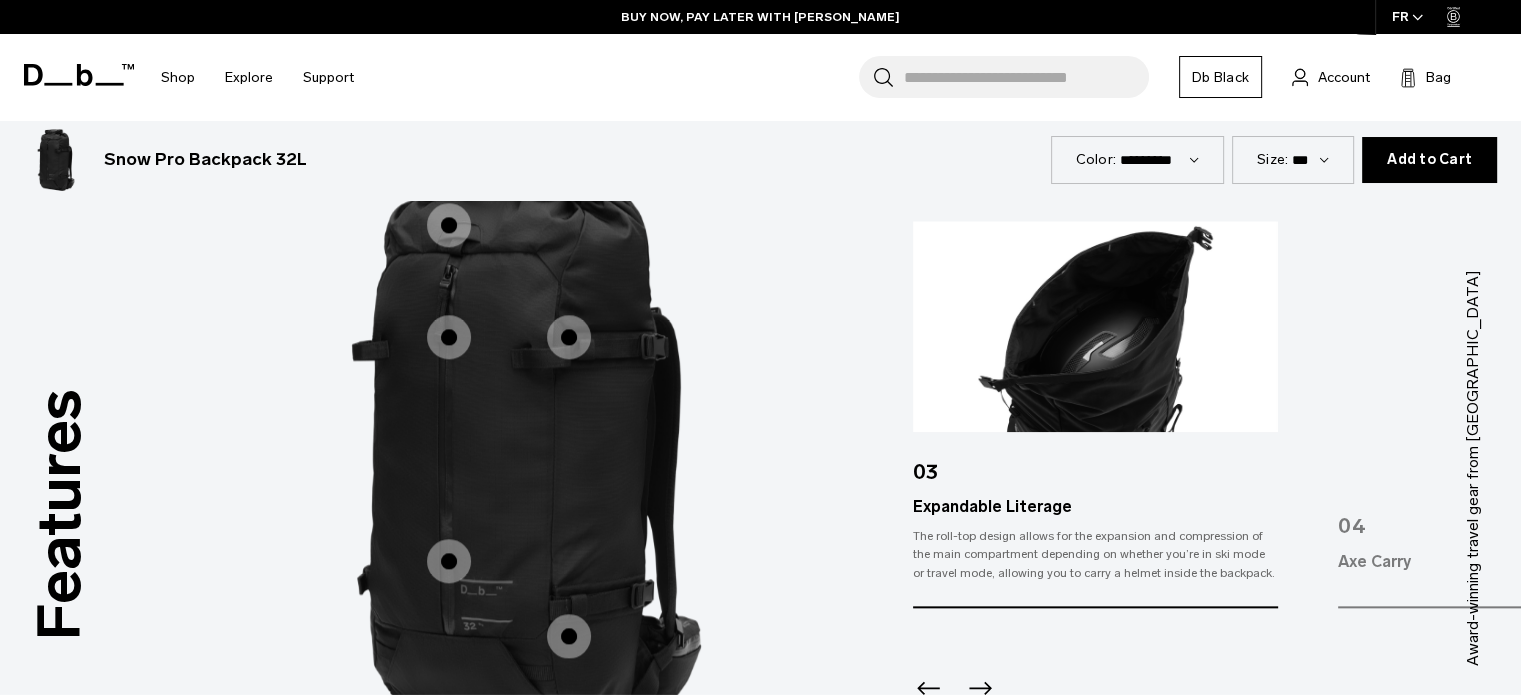 click at bounding box center [449, 337] 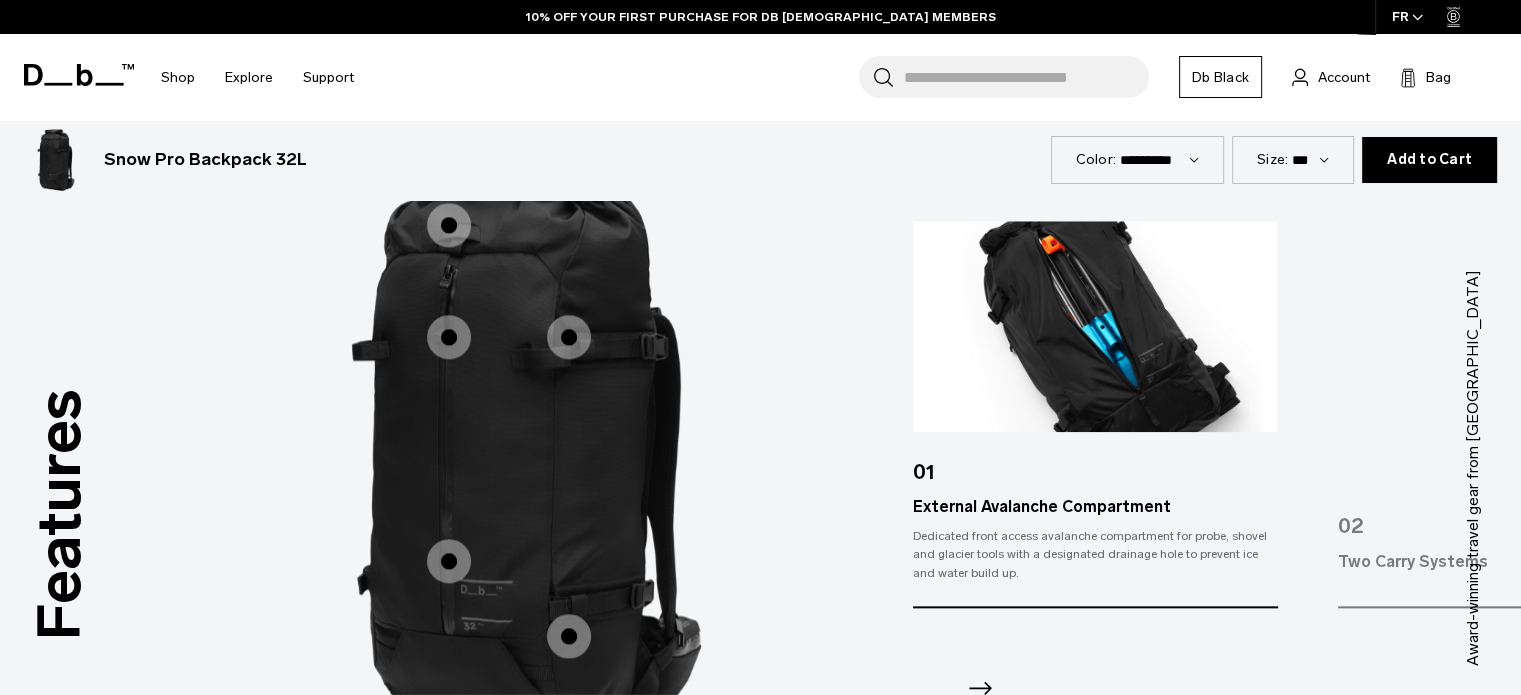 click at bounding box center [569, 337] 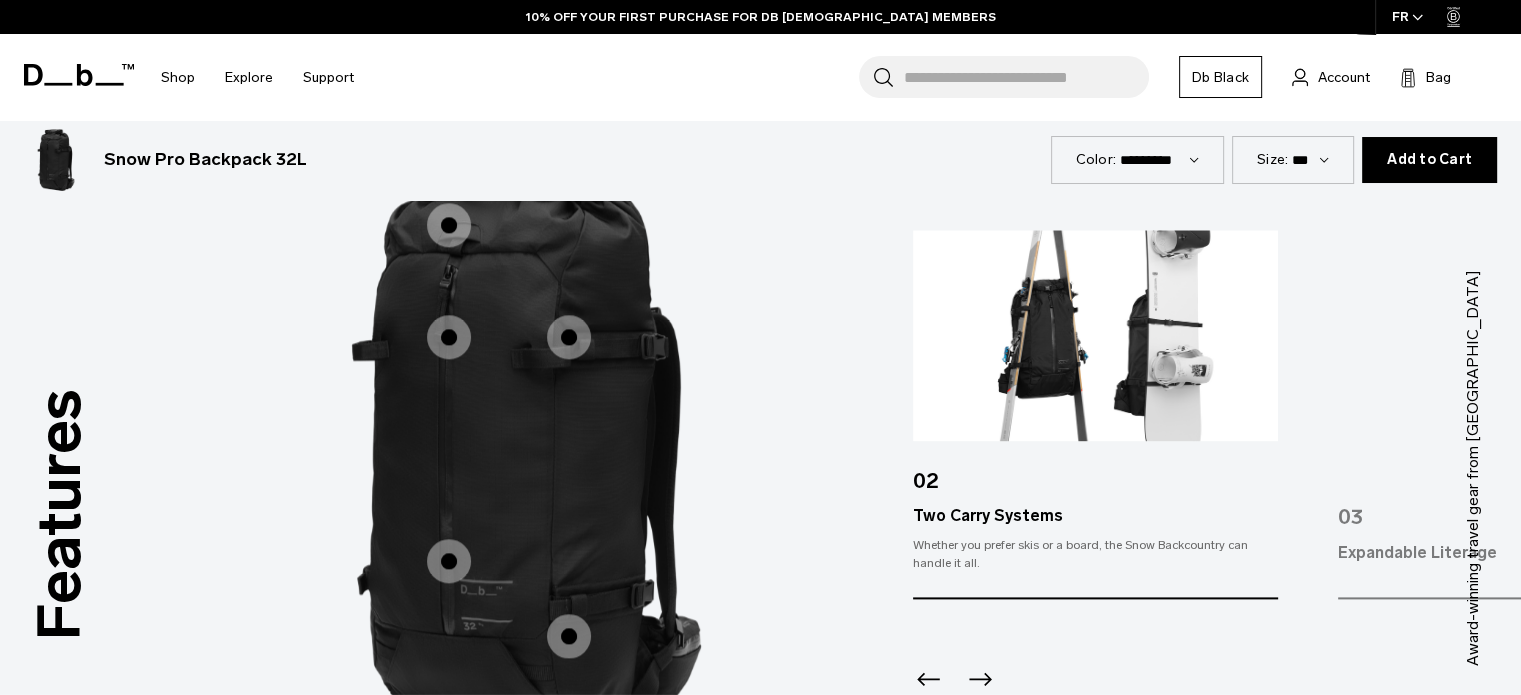 click at bounding box center (449, 561) 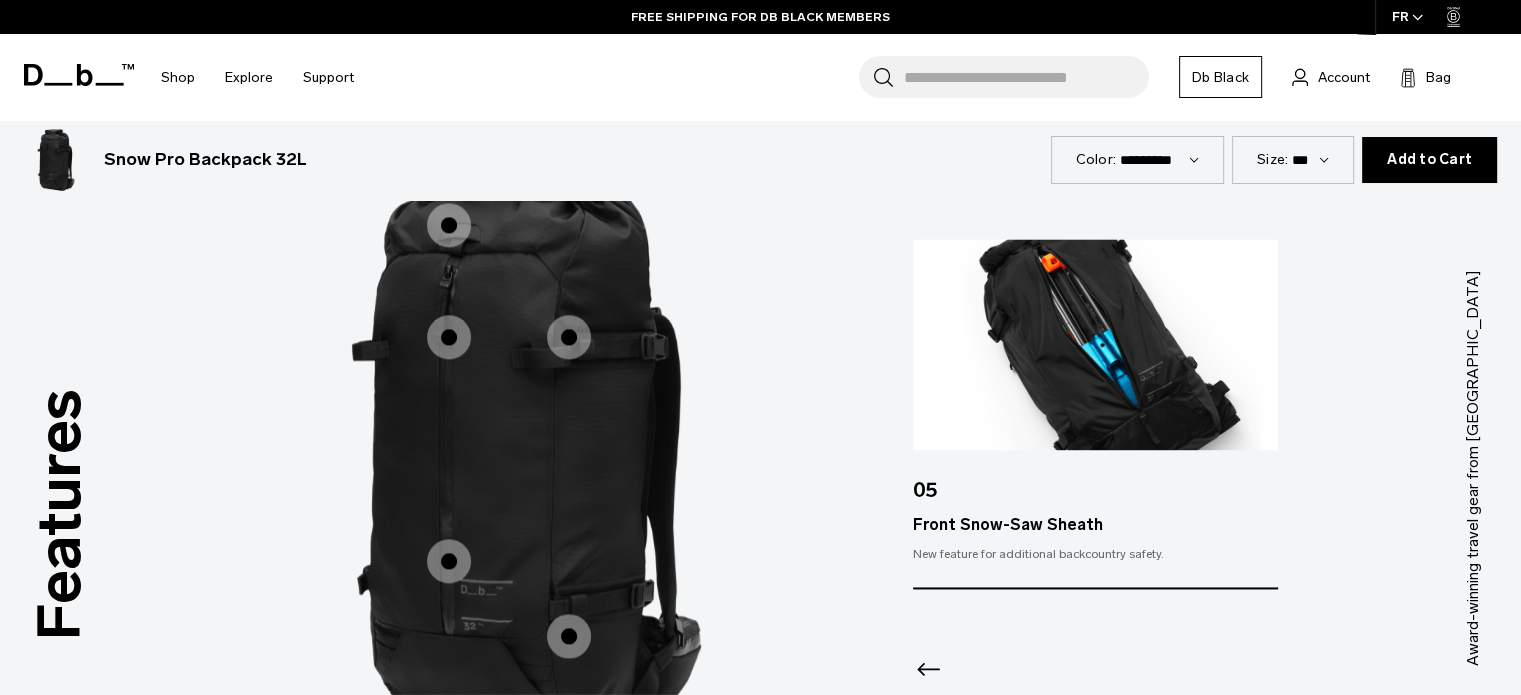 click at bounding box center [449, 337] 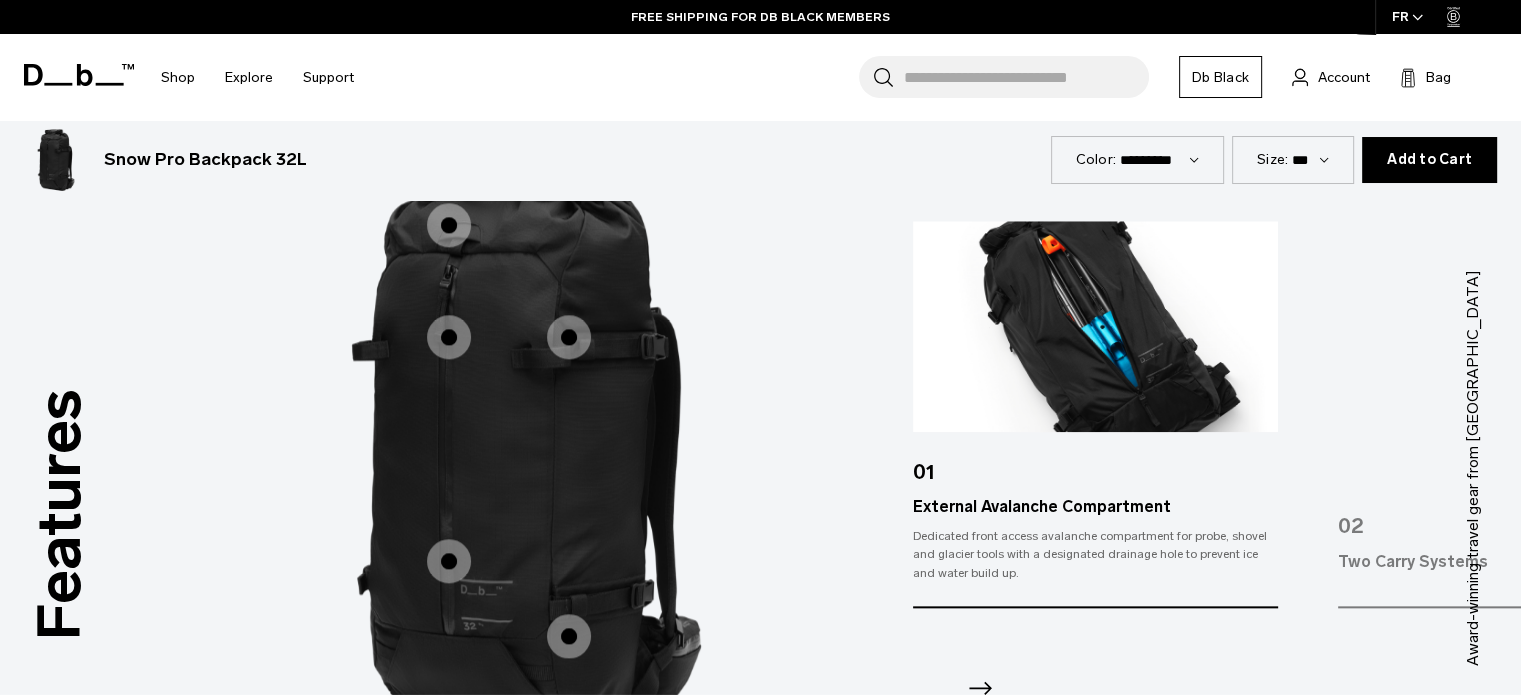click at bounding box center [449, 561] 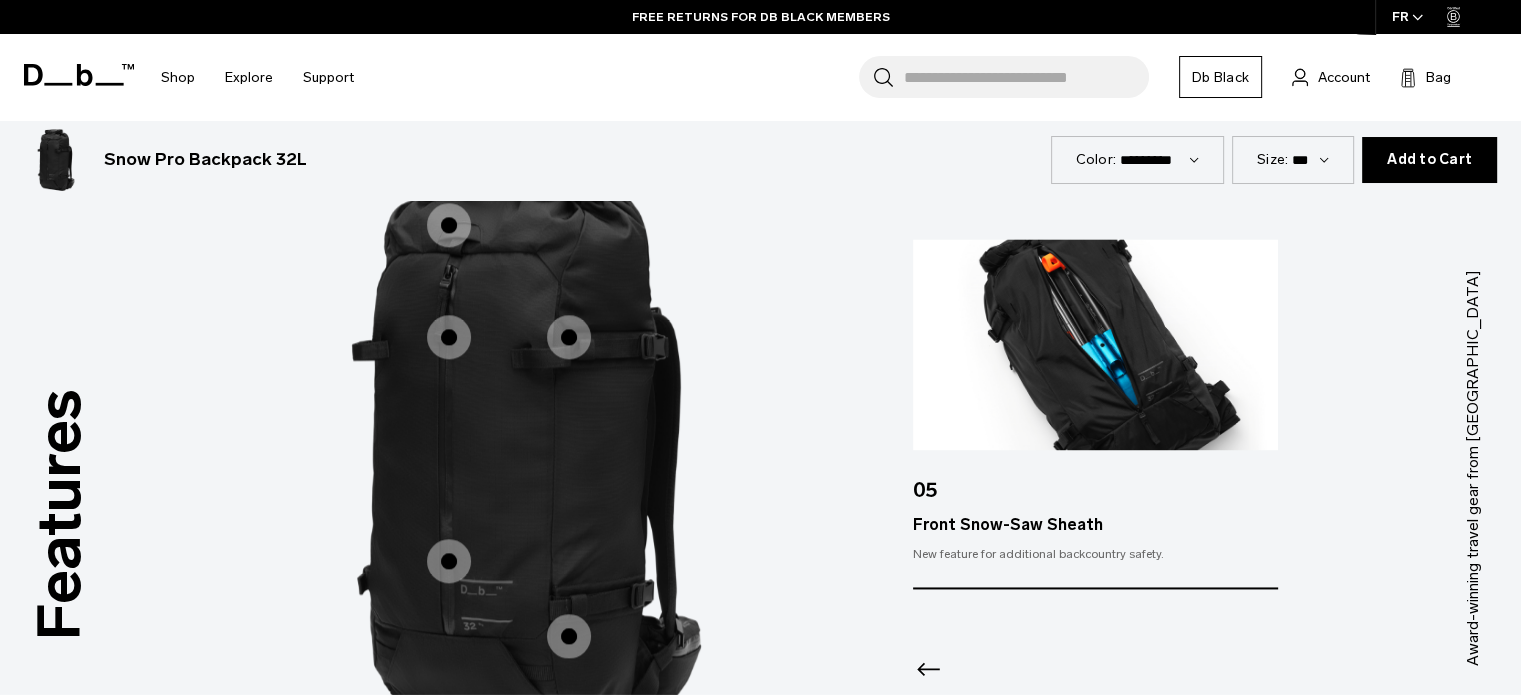 click at bounding box center (569, 636) 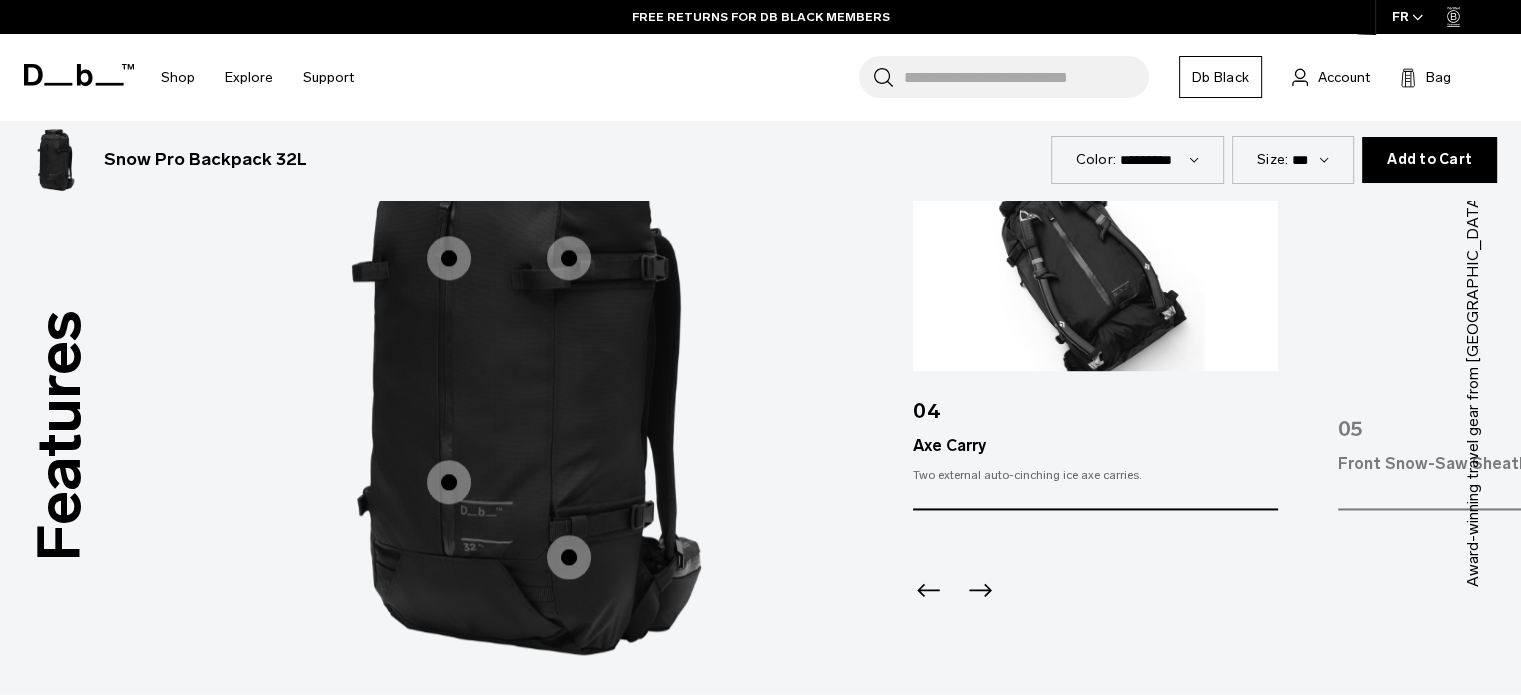scroll, scrollTop: 2784, scrollLeft: 0, axis: vertical 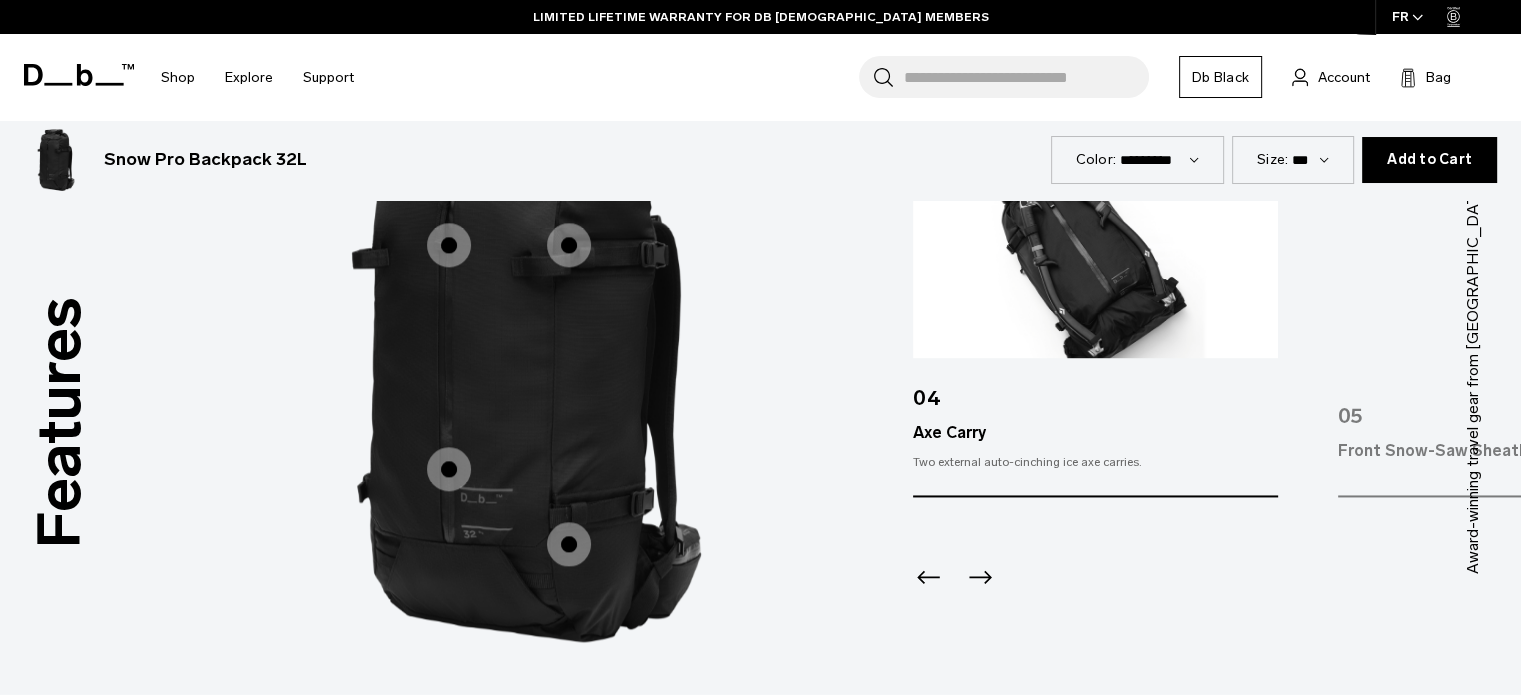 click 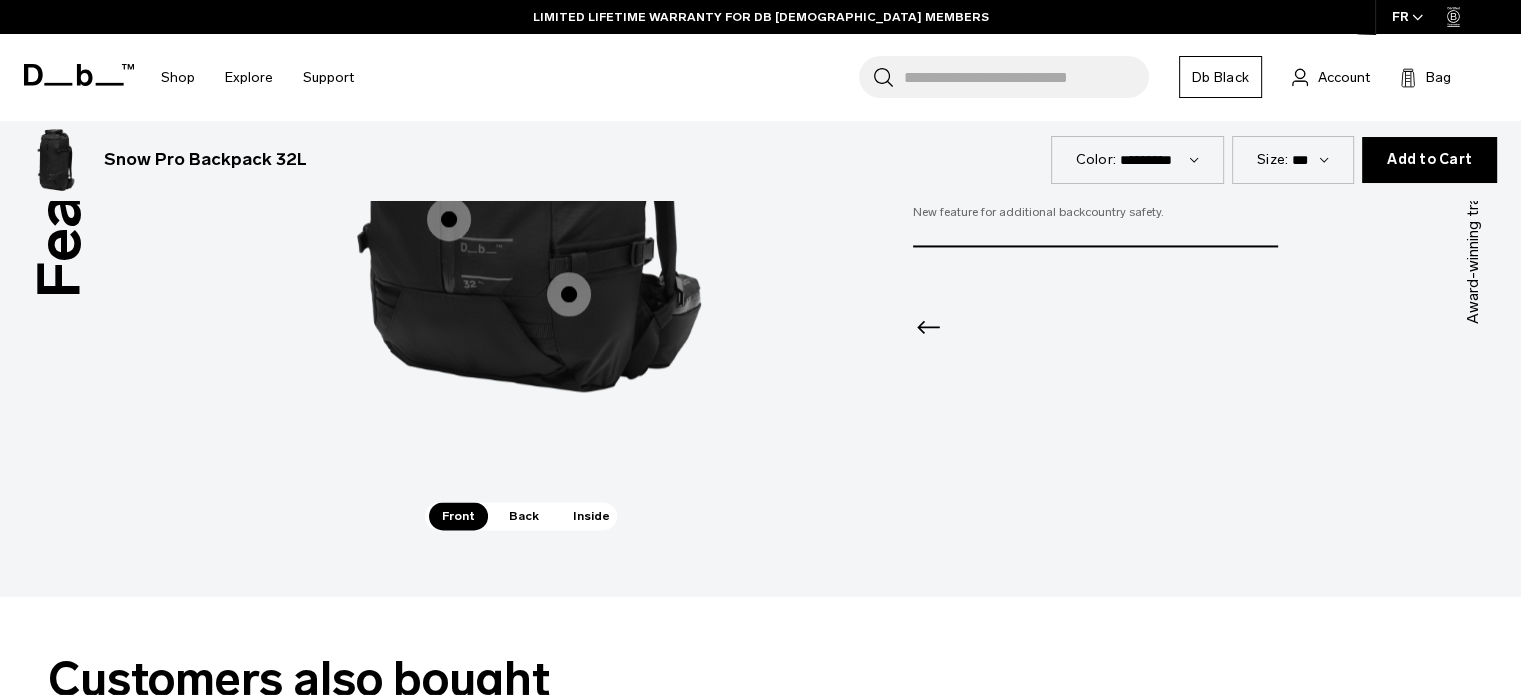 scroll, scrollTop: 3035, scrollLeft: 0, axis: vertical 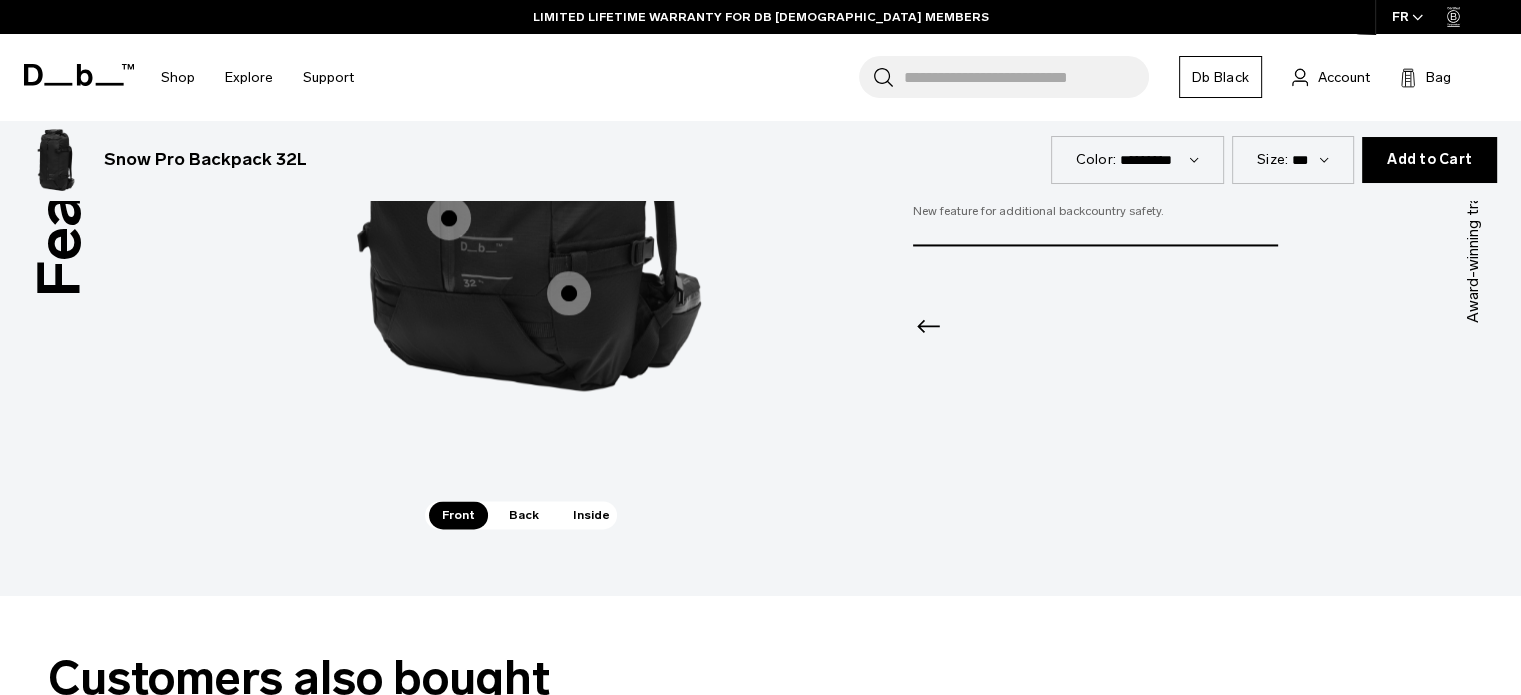 click on "Back" at bounding box center (524, 515) 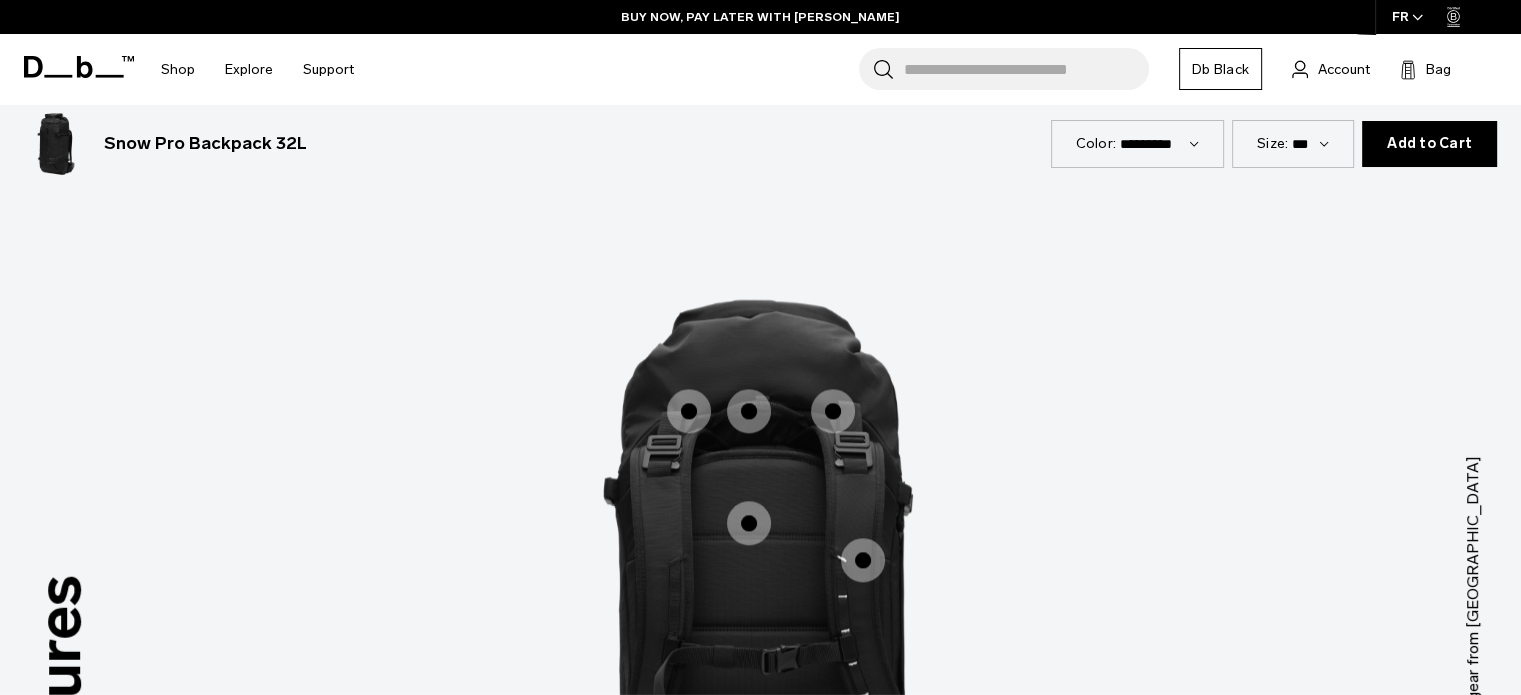scroll, scrollTop: 2515, scrollLeft: 0, axis: vertical 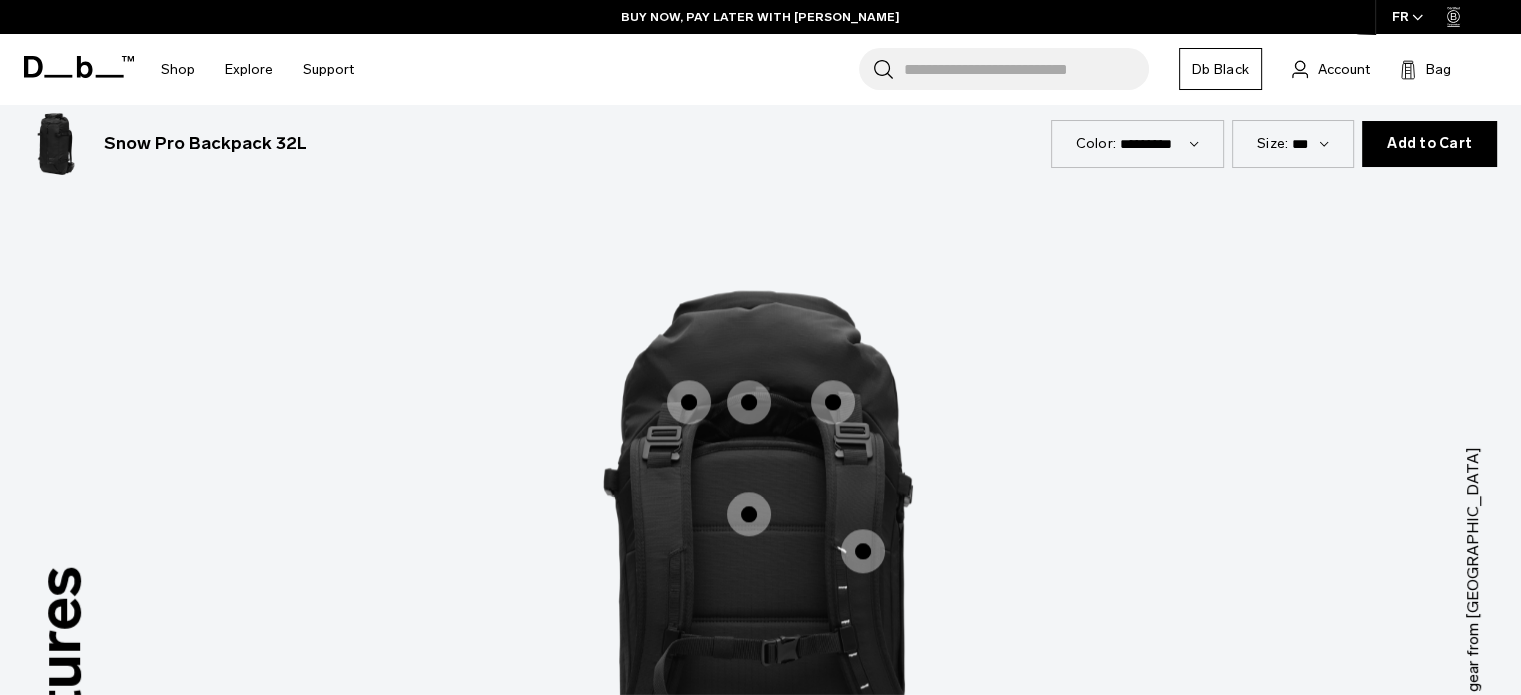 click at bounding box center (689, 402) 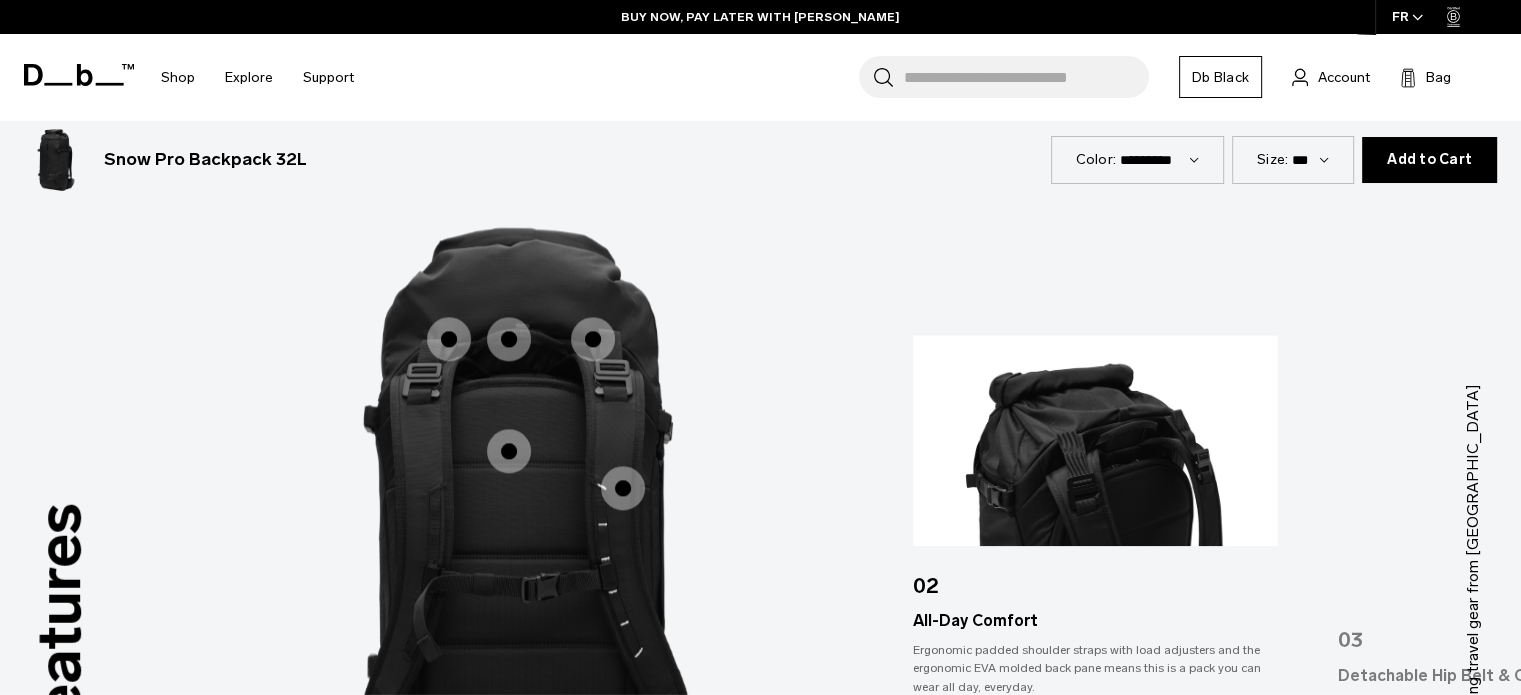 scroll, scrollTop: 2579, scrollLeft: 0, axis: vertical 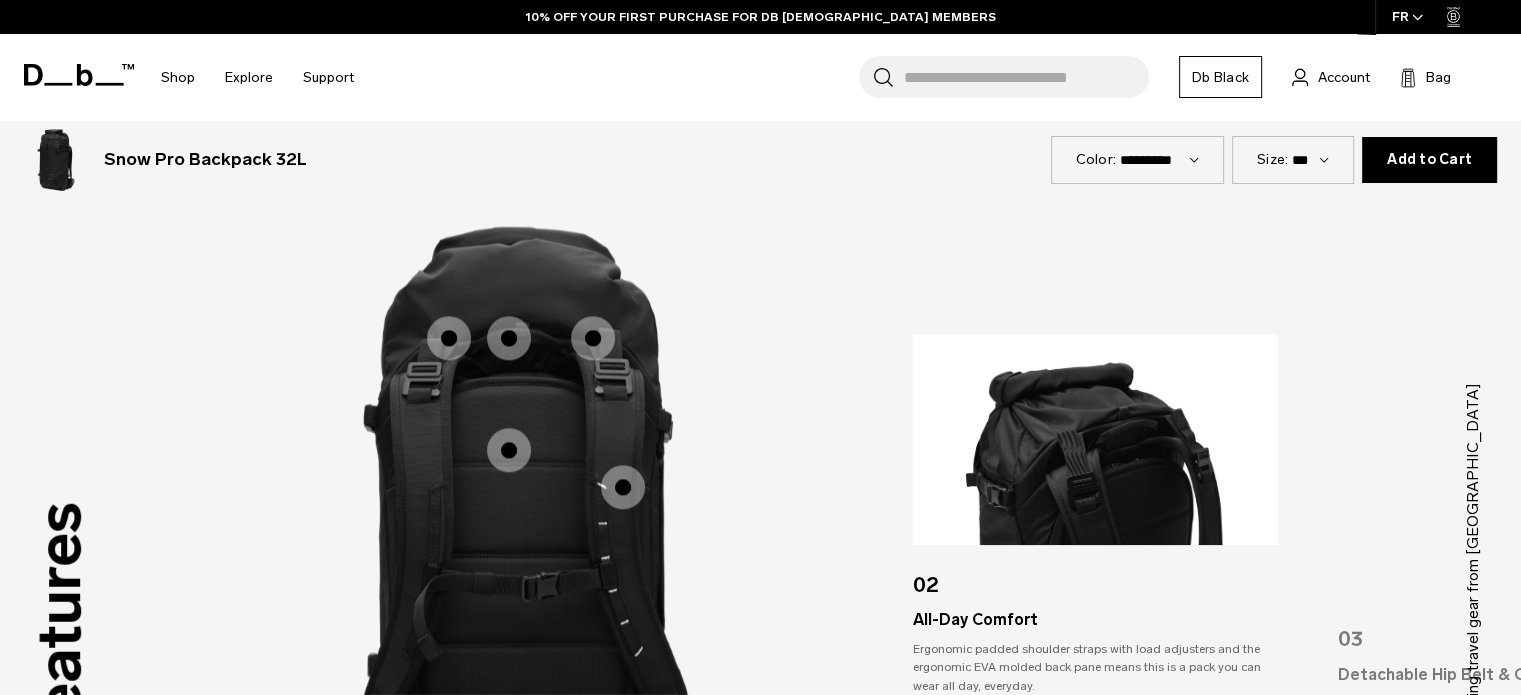 click at bounding box center [509, 338] 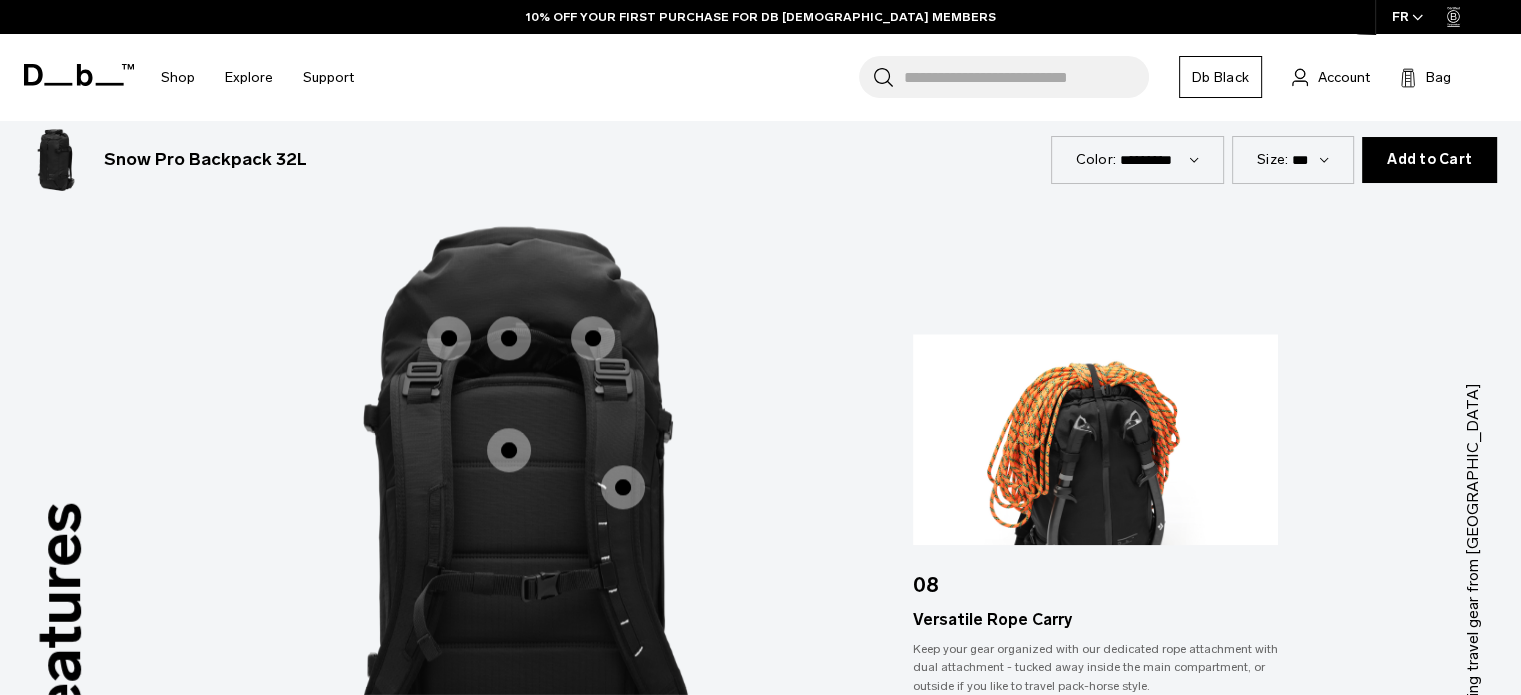 click at bounding box center [593, 338] 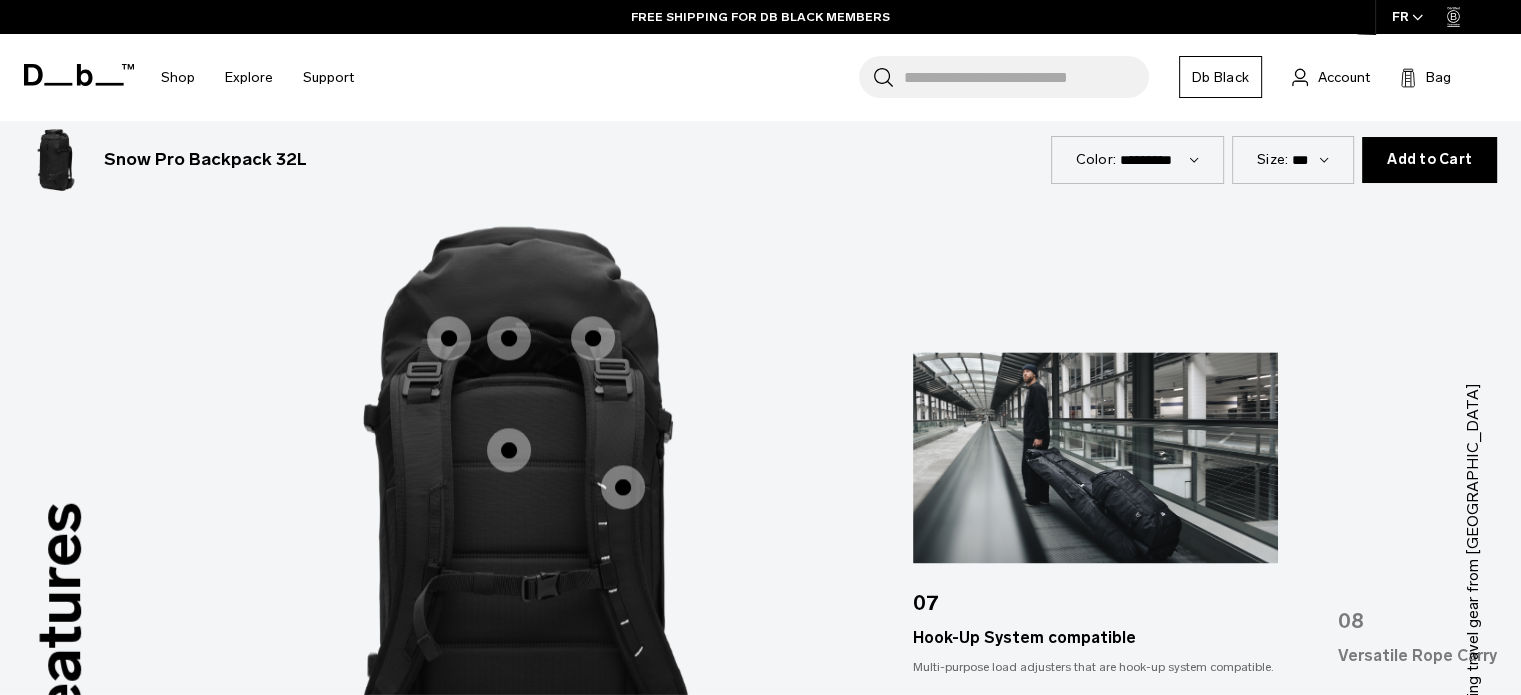 click at bounding box center (509, 450) 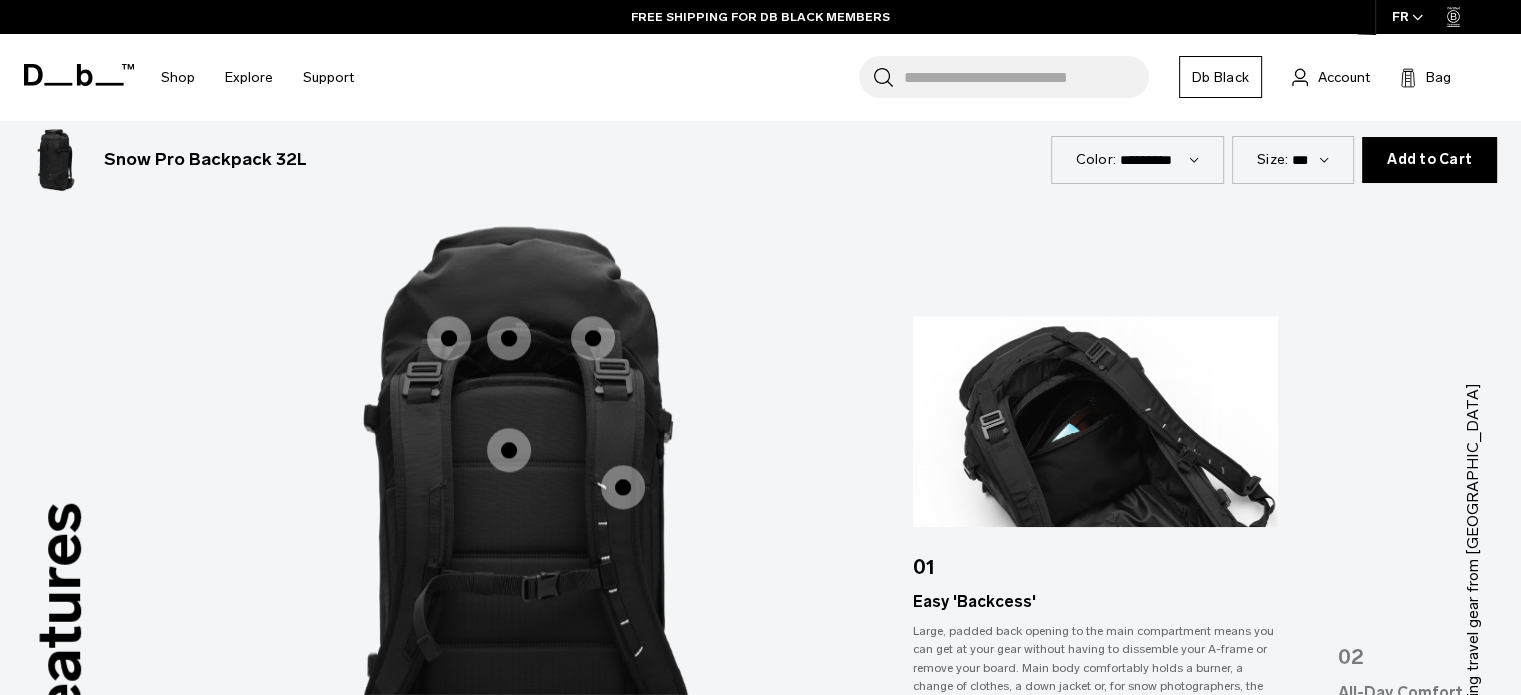click at bounding box center (623, 487) 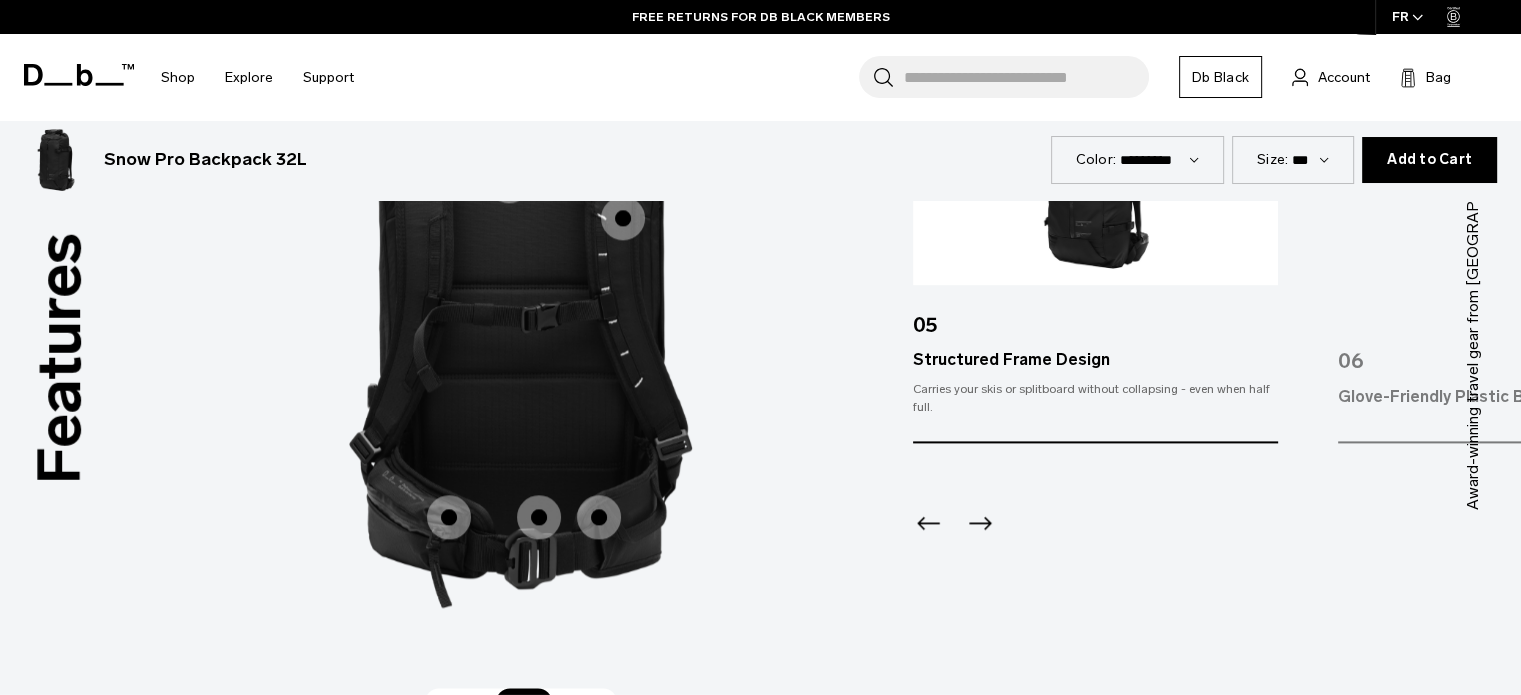 scroll, scrollTop: 2852, scrollLeft: 0, axis: vertical 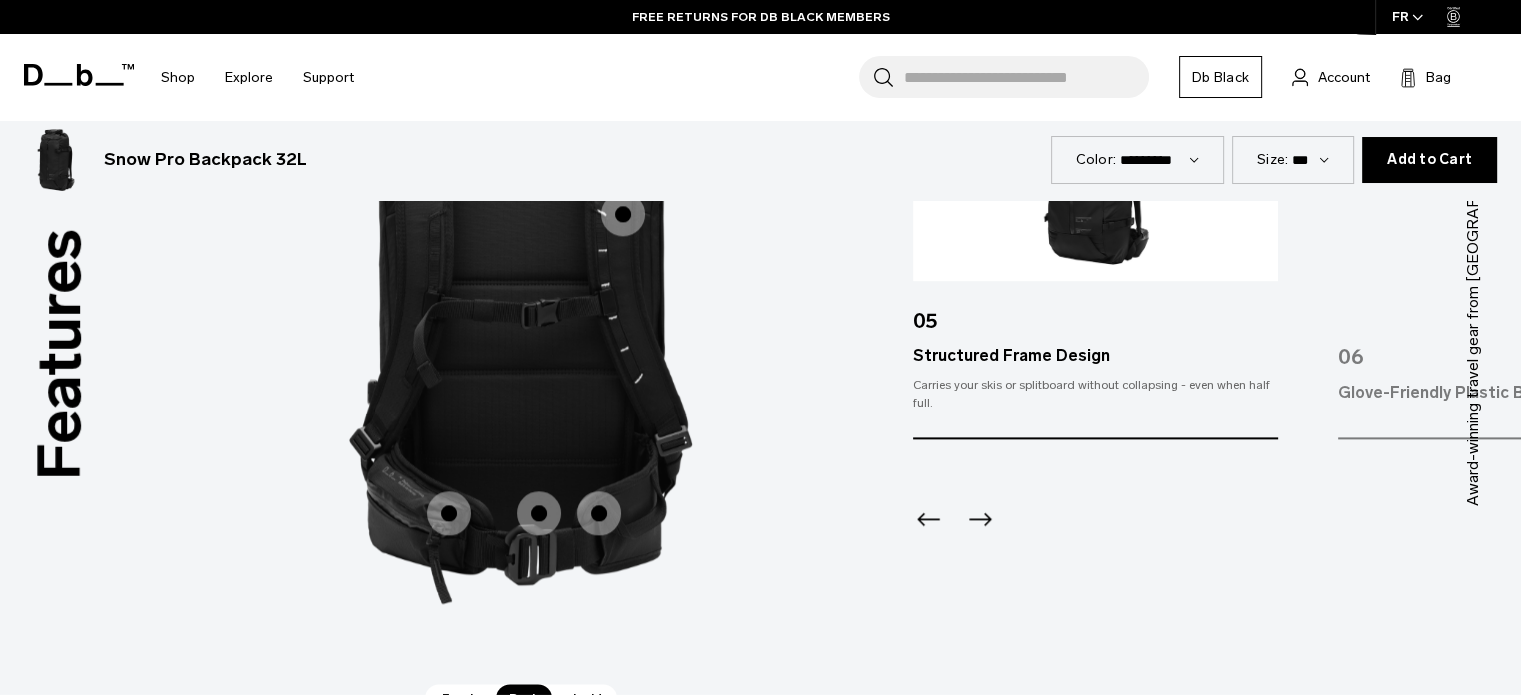 click at bounding box center [449, 513] 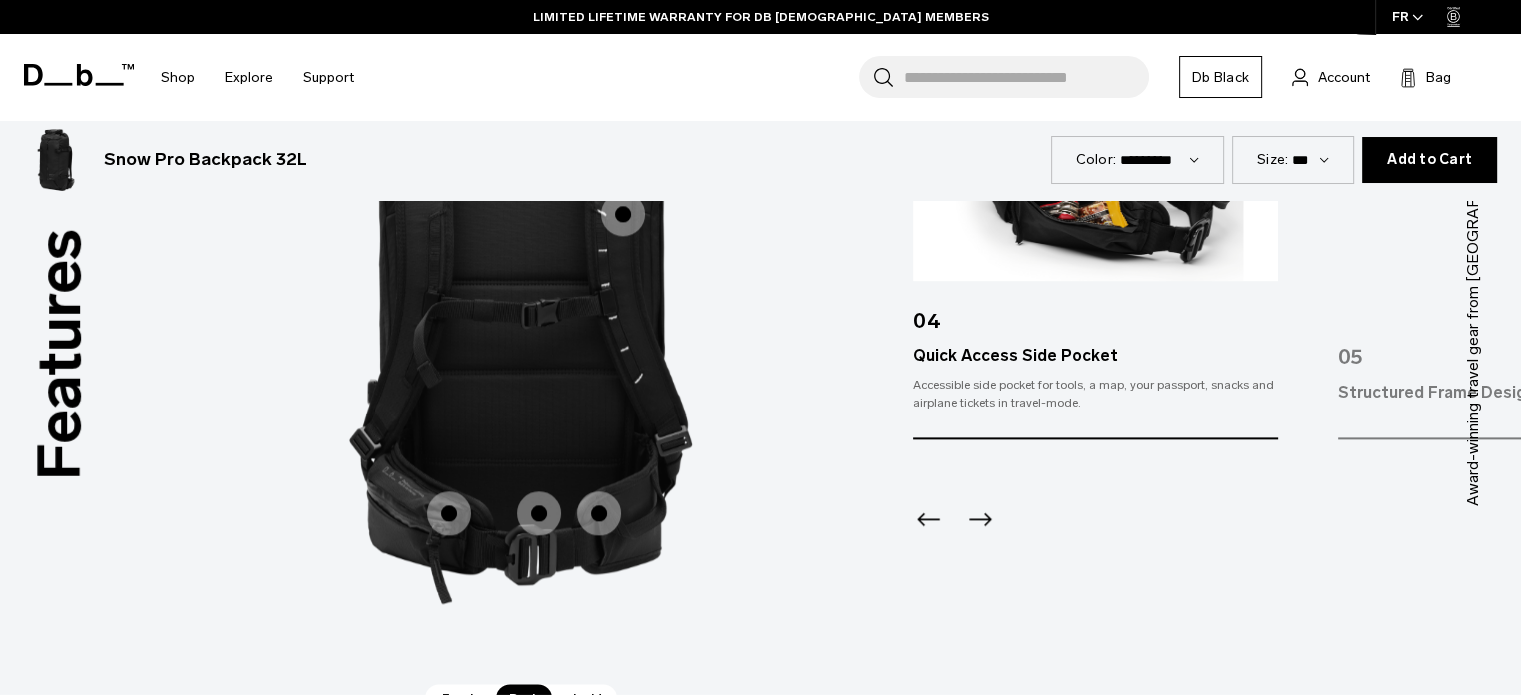 click at bounding box center [539, 513] 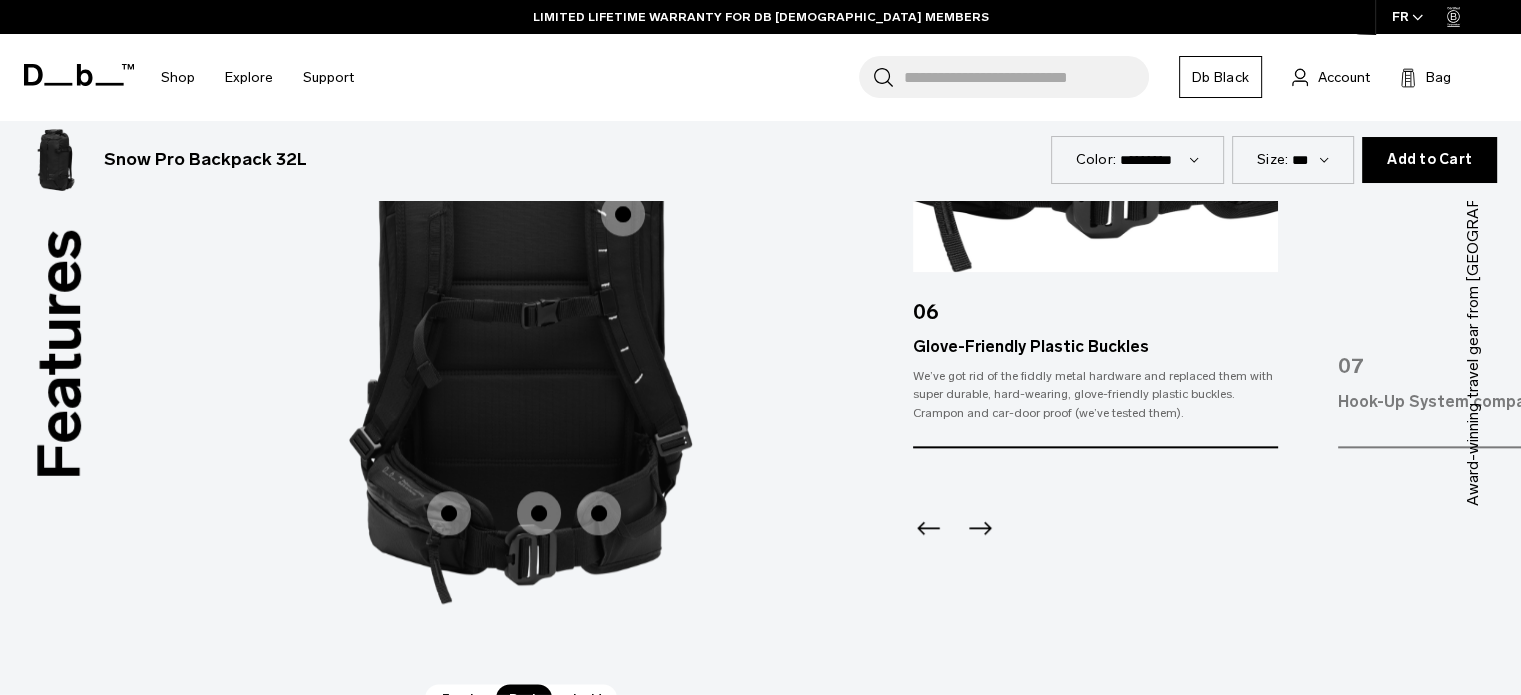 click at bounding box center (539, 513) 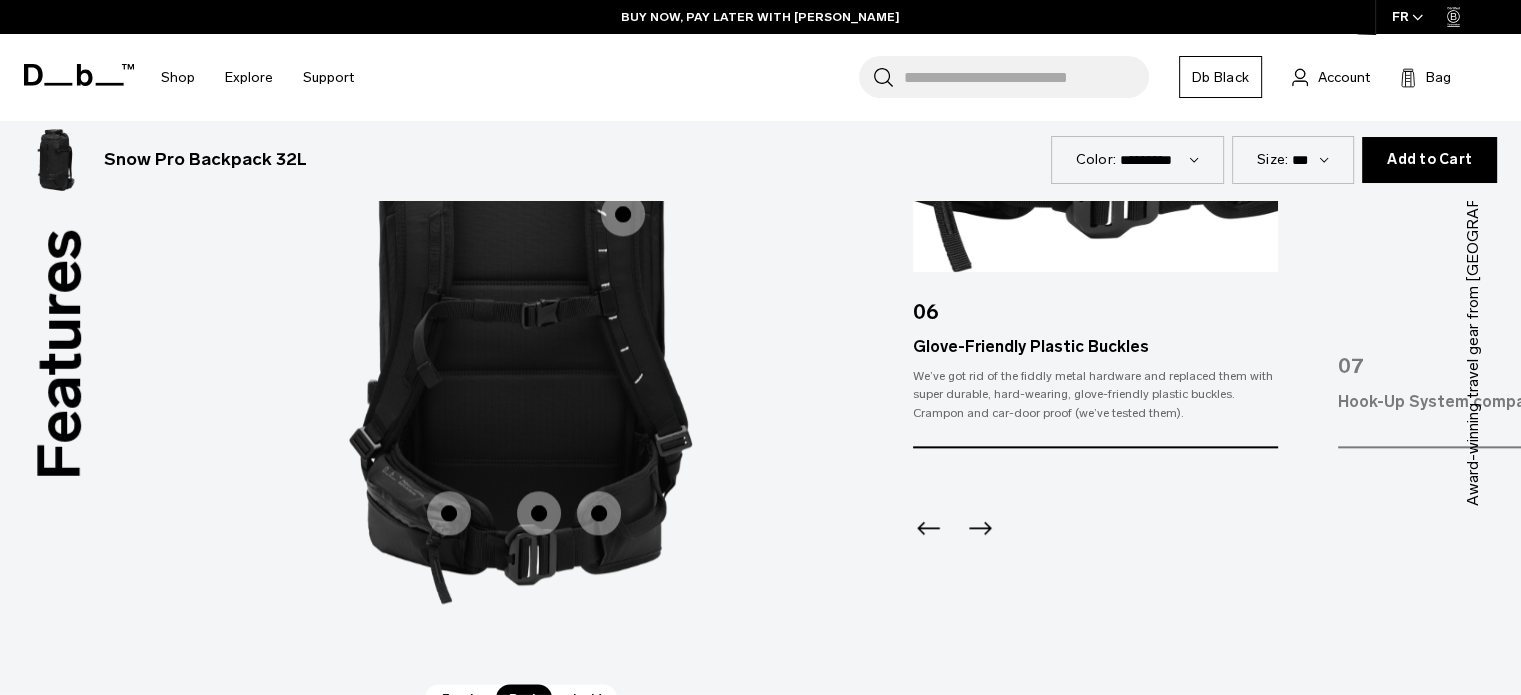 click at bounding box center [599, 513] 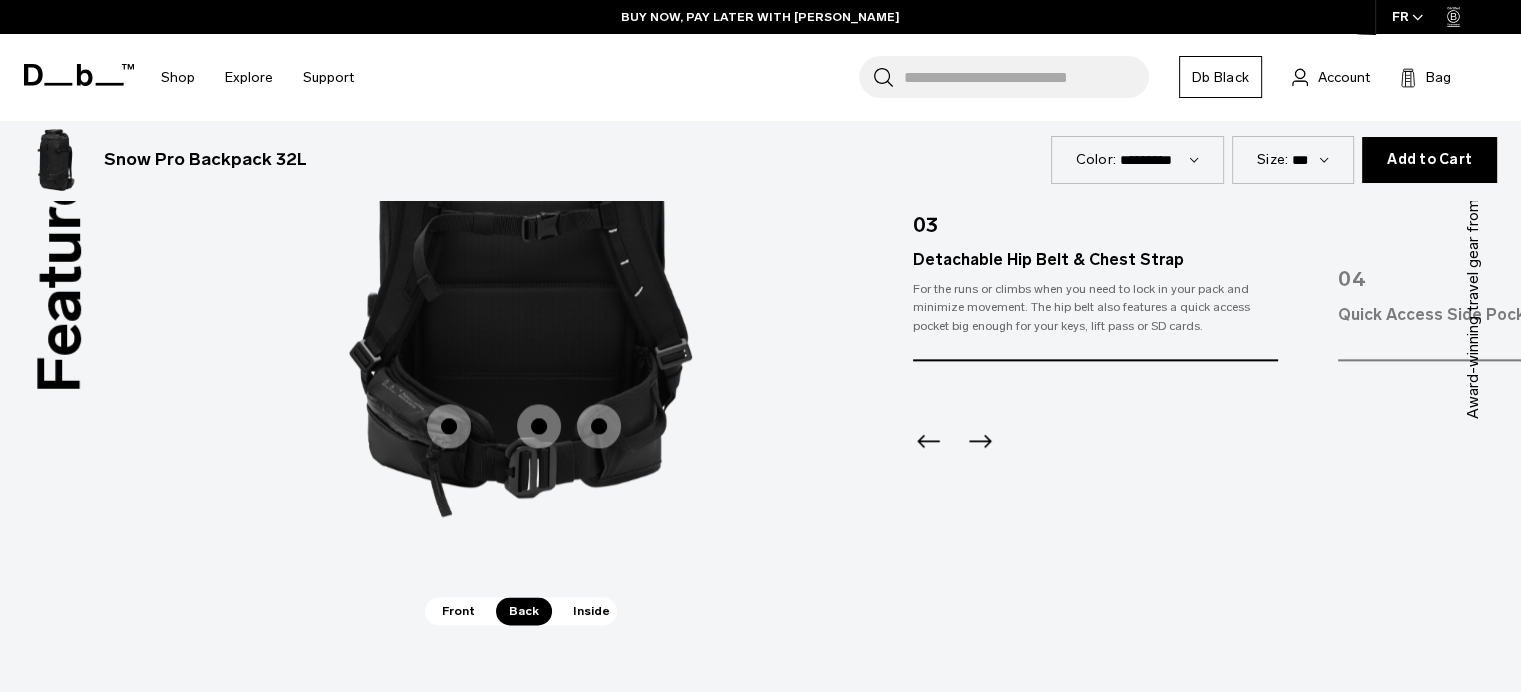 scroll, scrollTop: 2916, scrollLeft: 0, axis: vertical 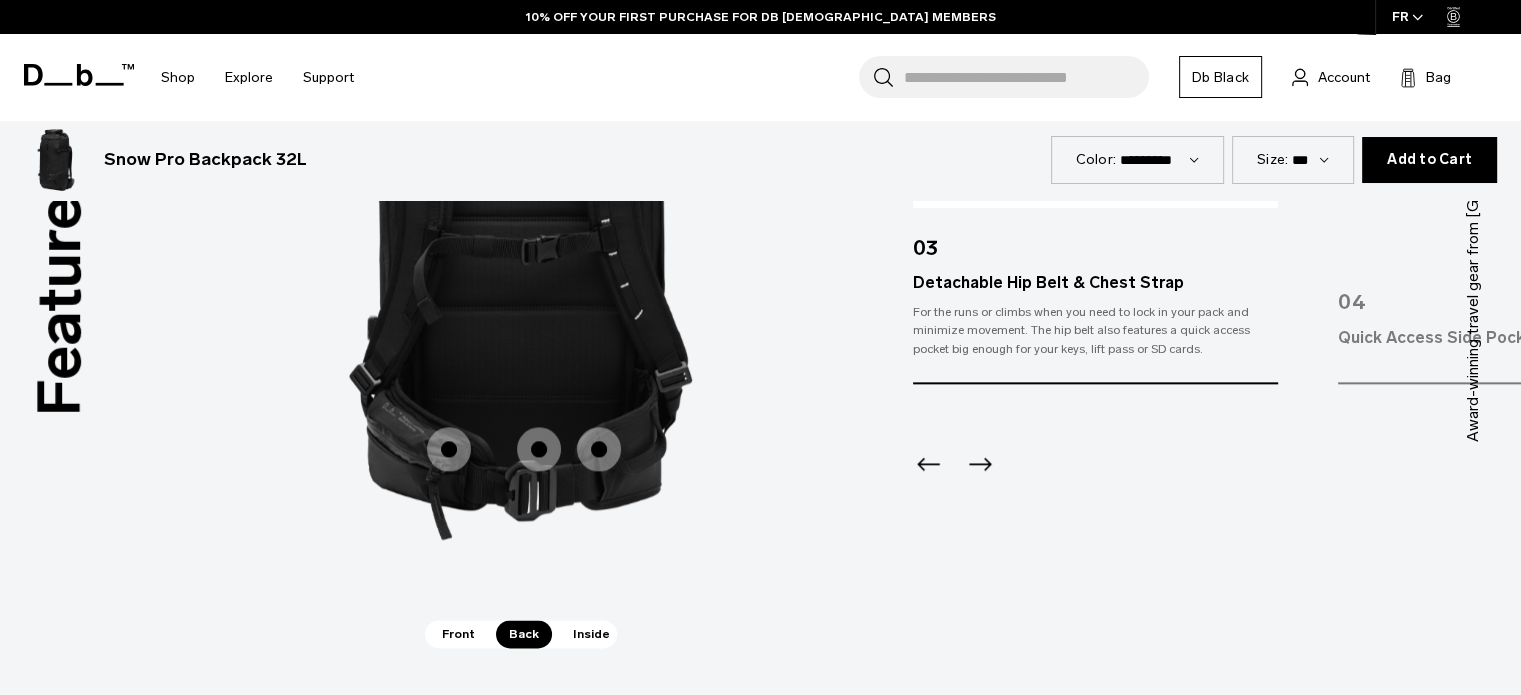 click on "Inside" at bounding box center [591, 634] 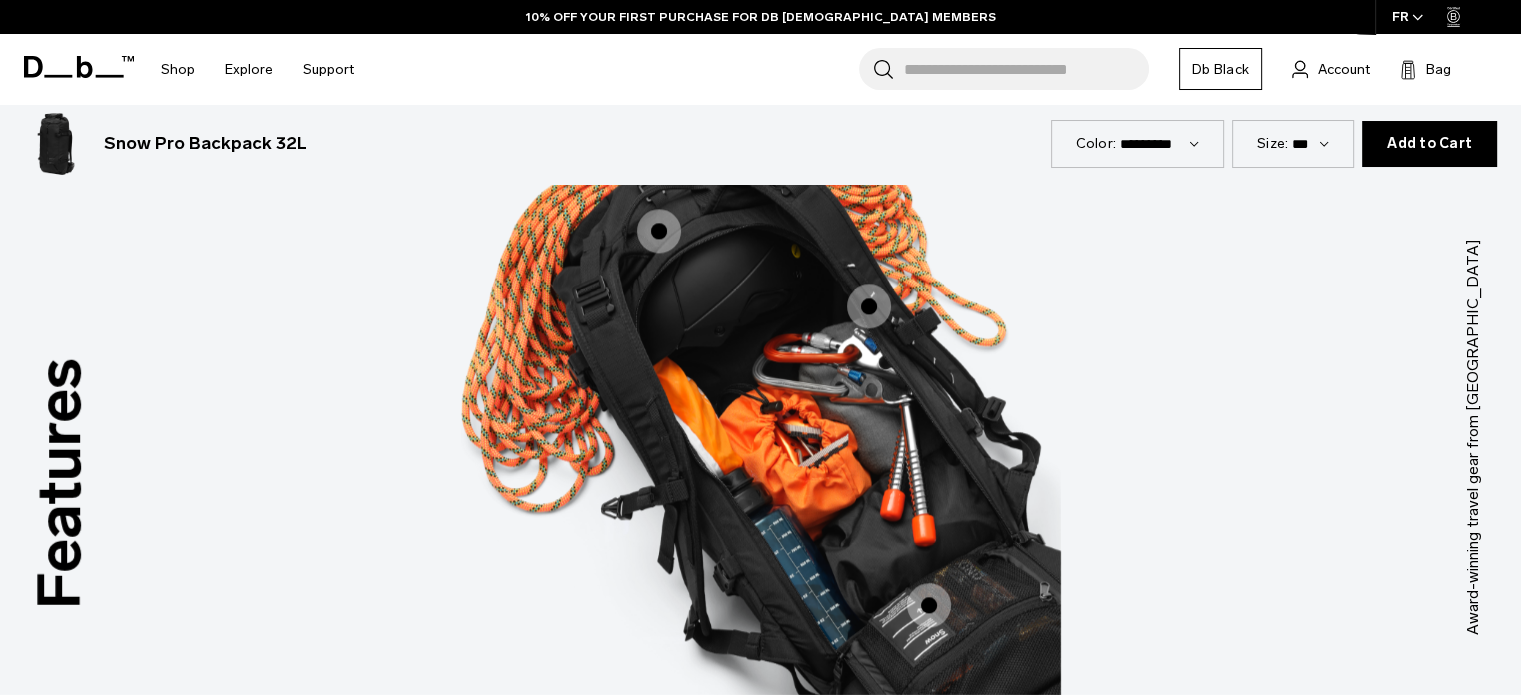 scroll, scrollTop: 2715, scrollLeft: 0, axis: vertical 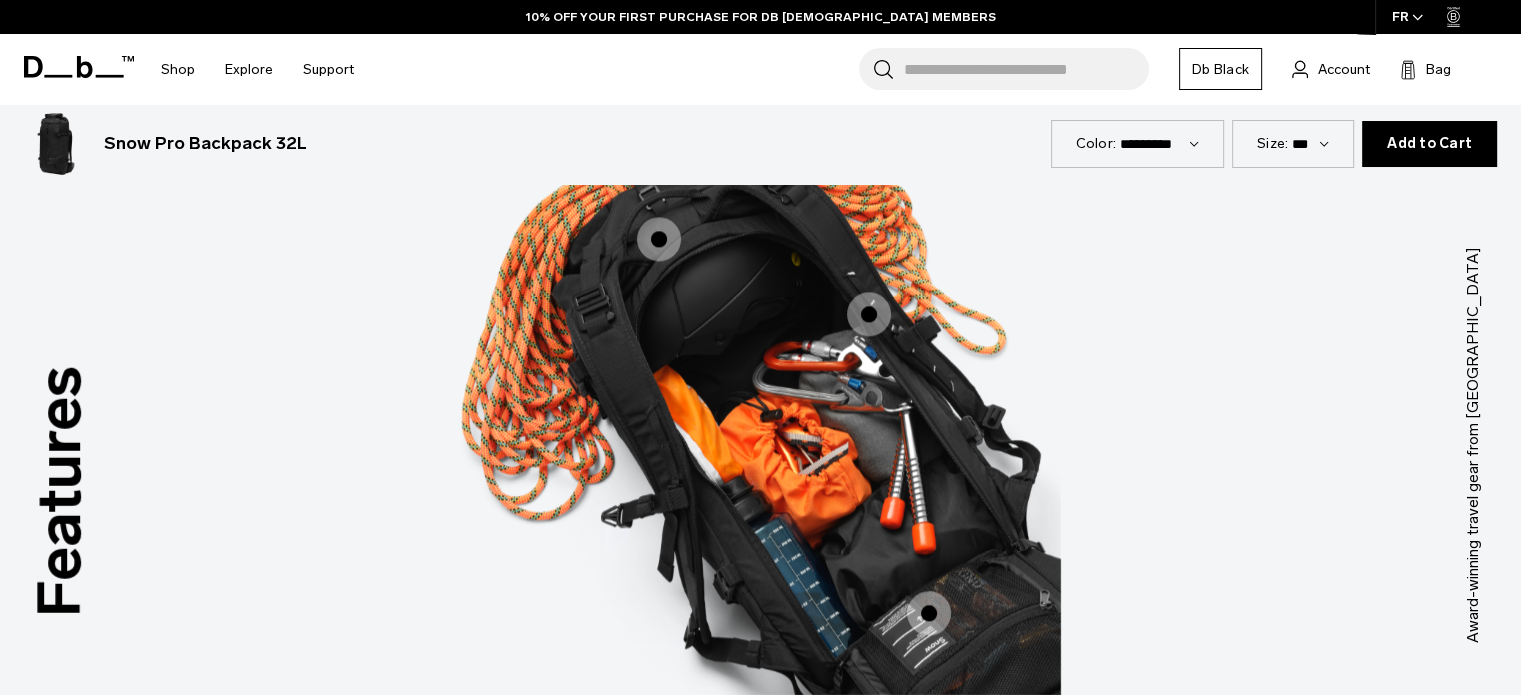 click at bounding box center [659, 239] 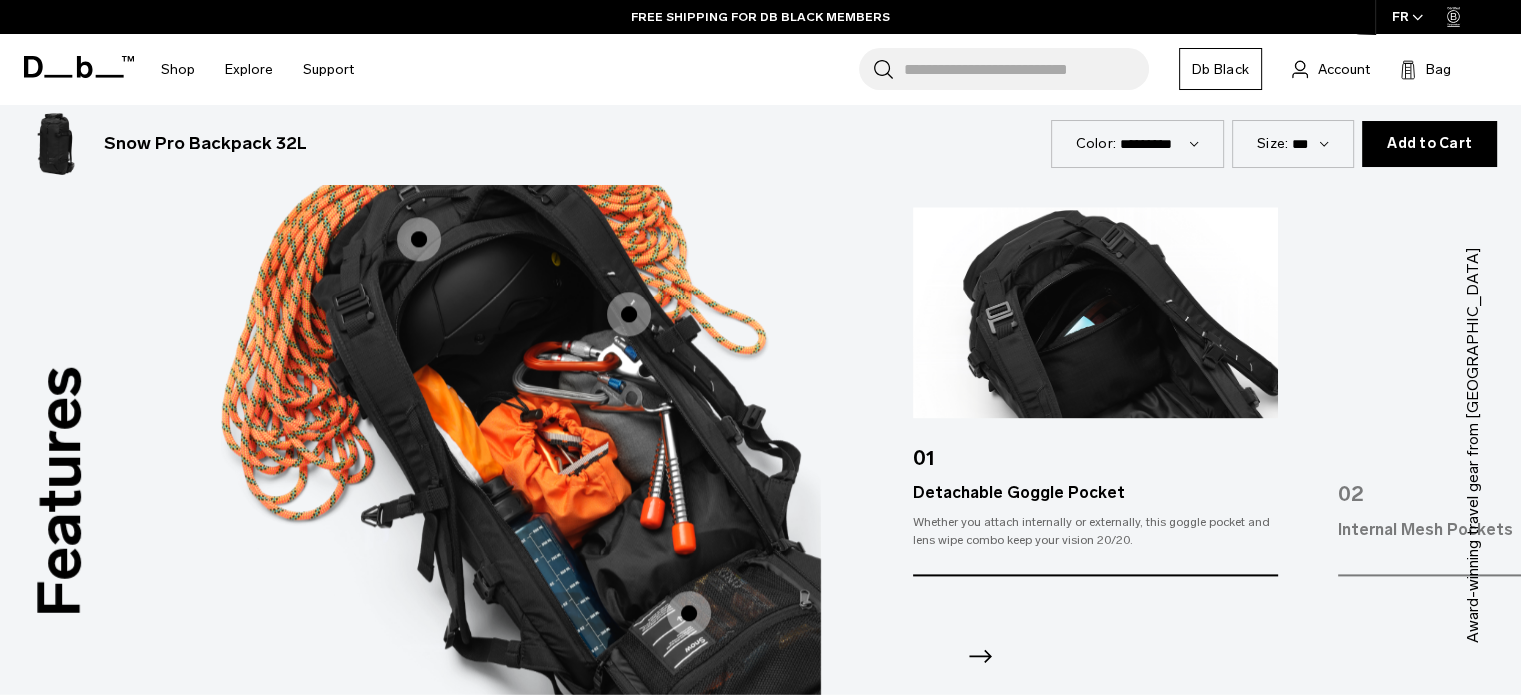 click at bounding box center (629, 314) 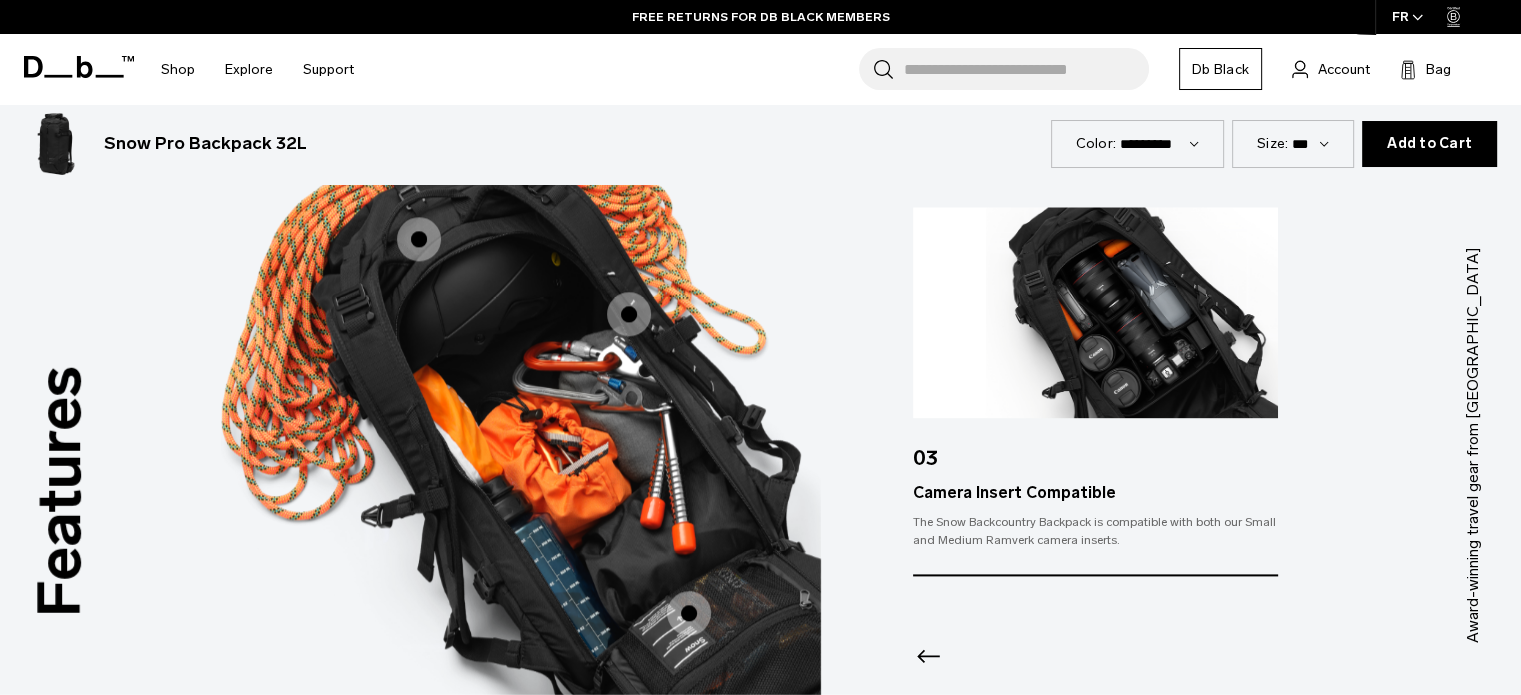 click at bounding box center (689, 613) 